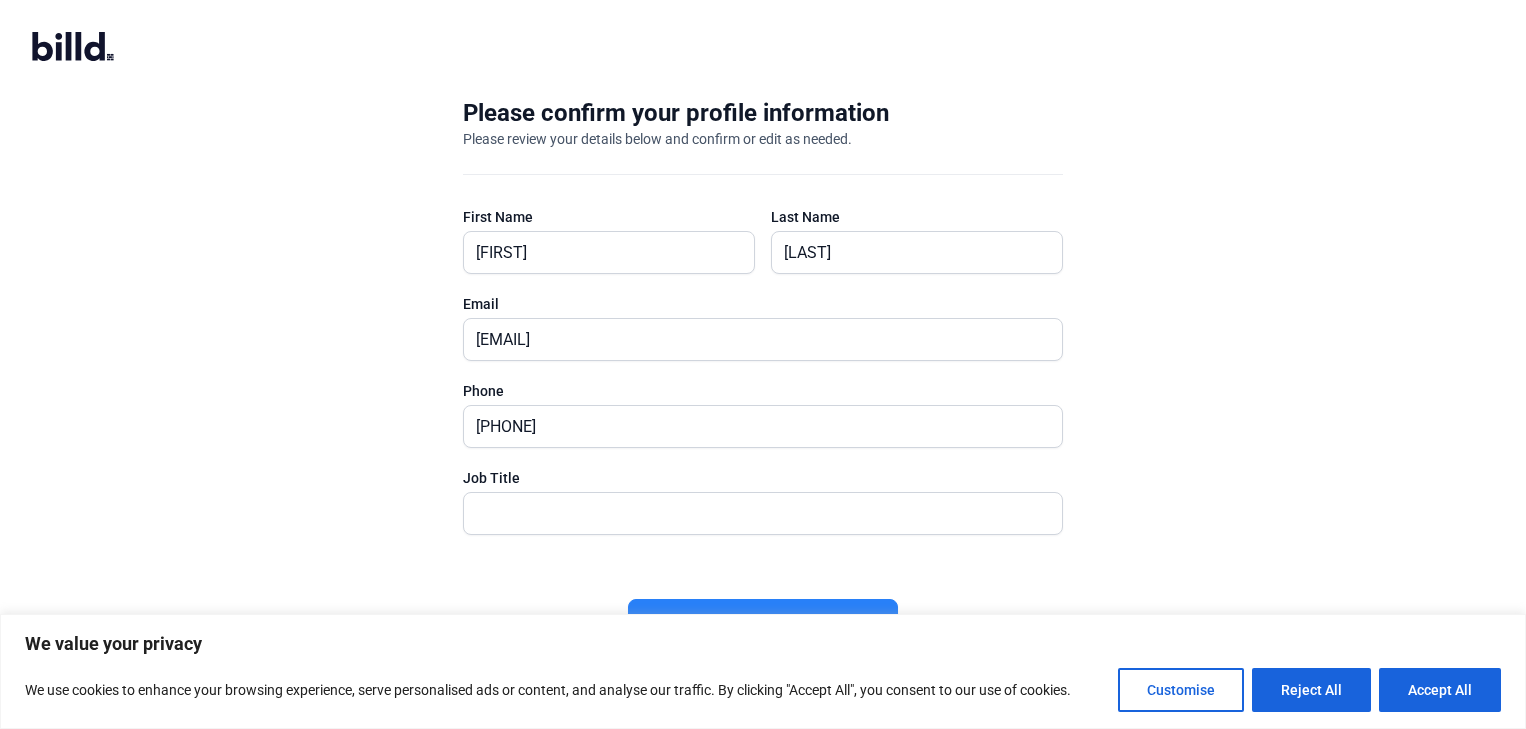 scroll, scrollTop: 0, scrollLeft: 0, axis: both 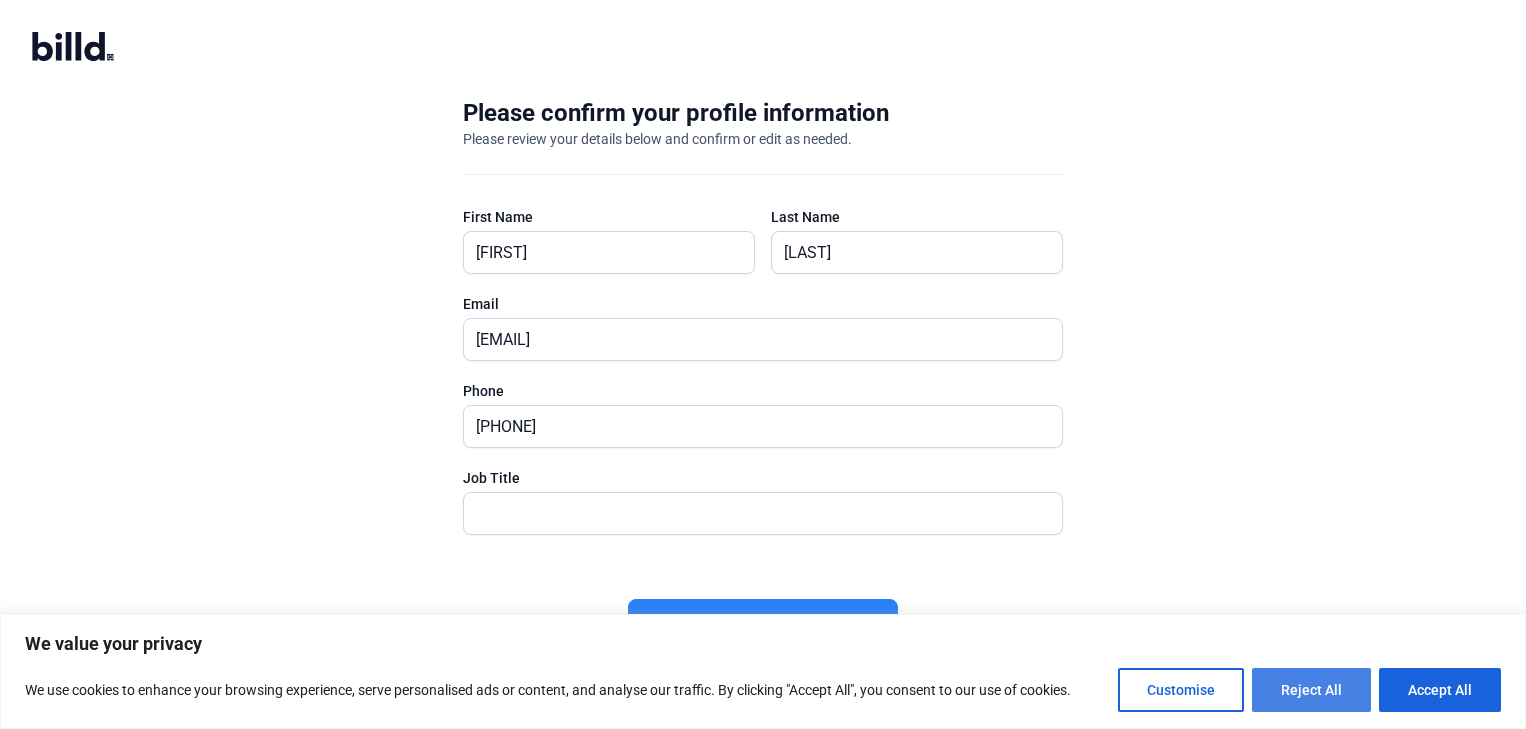 click on "Reject All" at bounding box center (1311, 690) 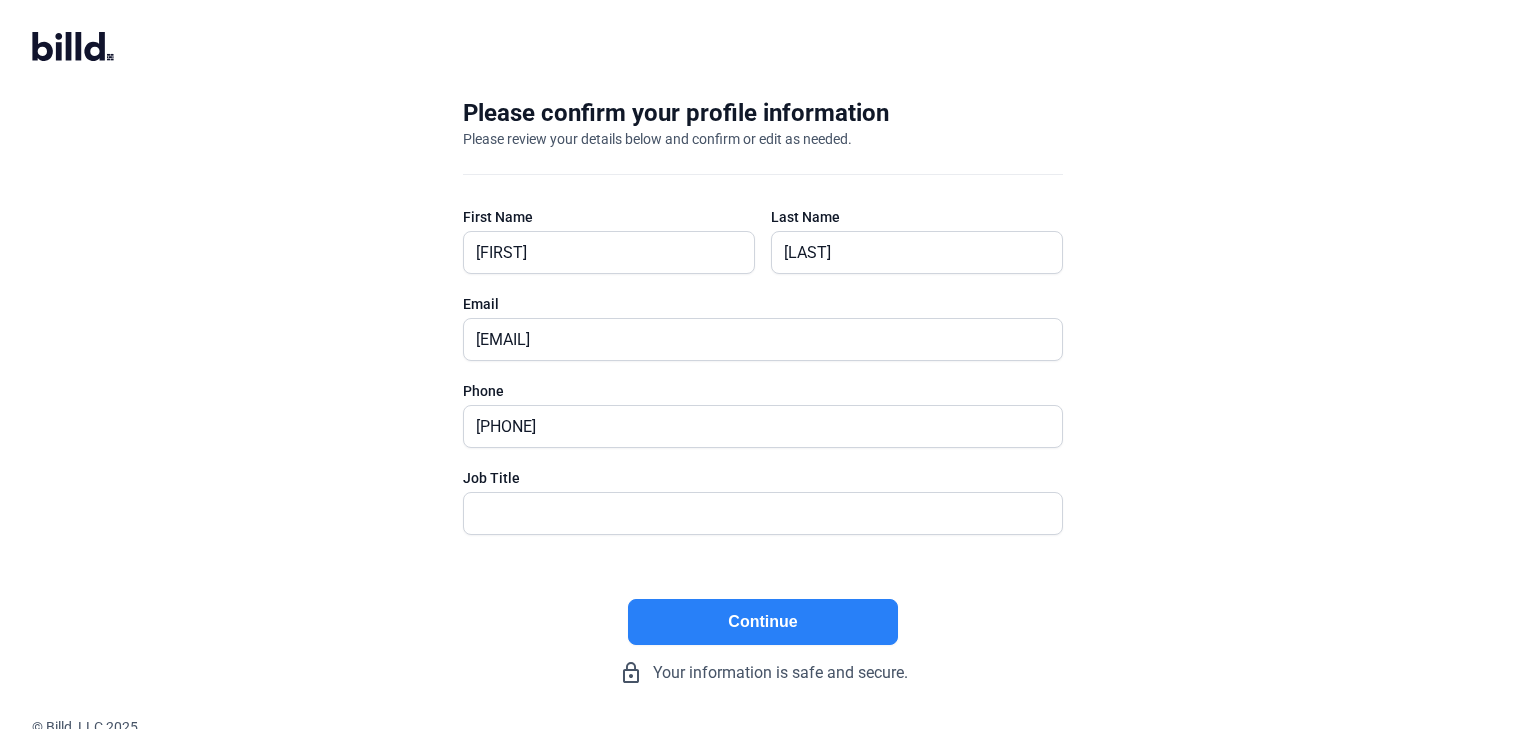 click on "Continue" 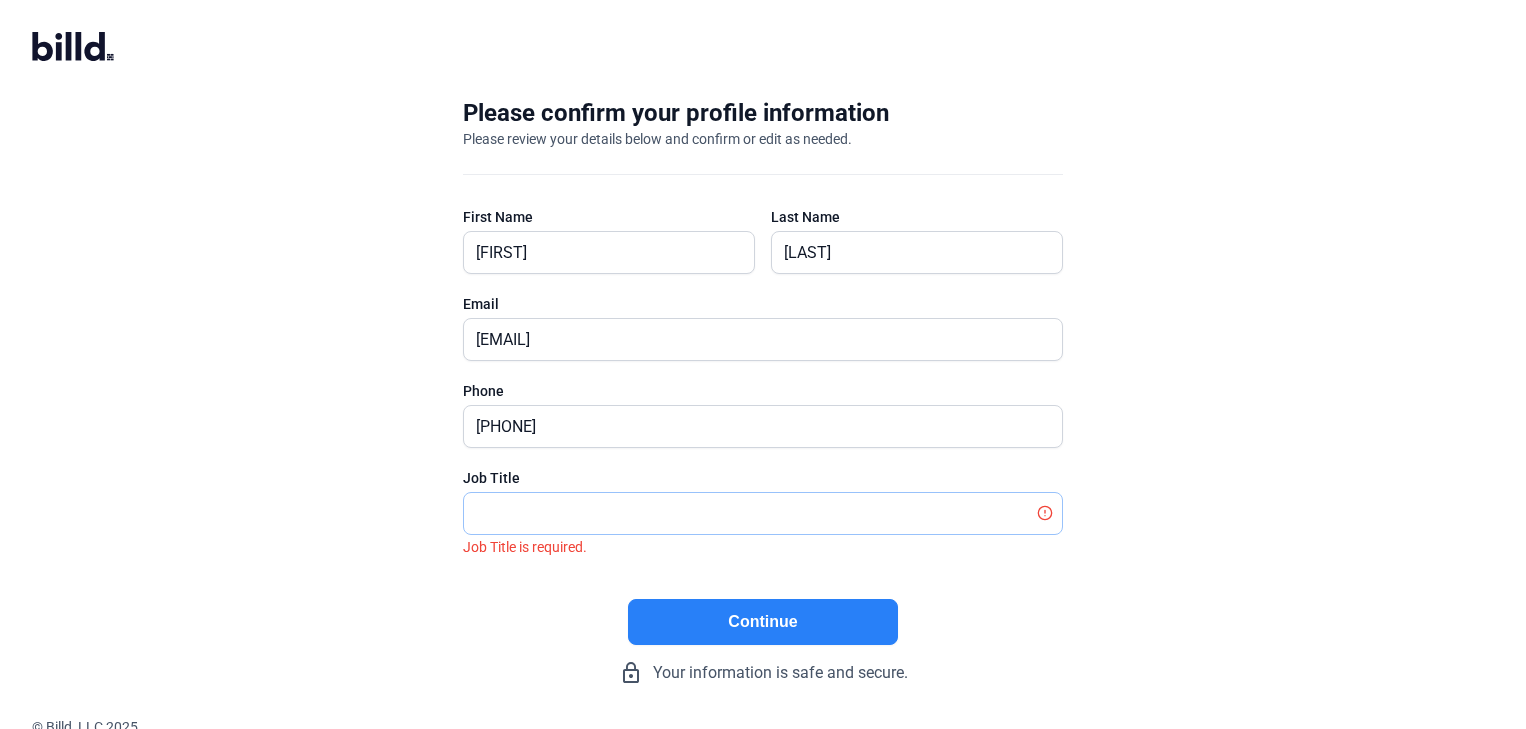 click at bounding box center [752, 513] 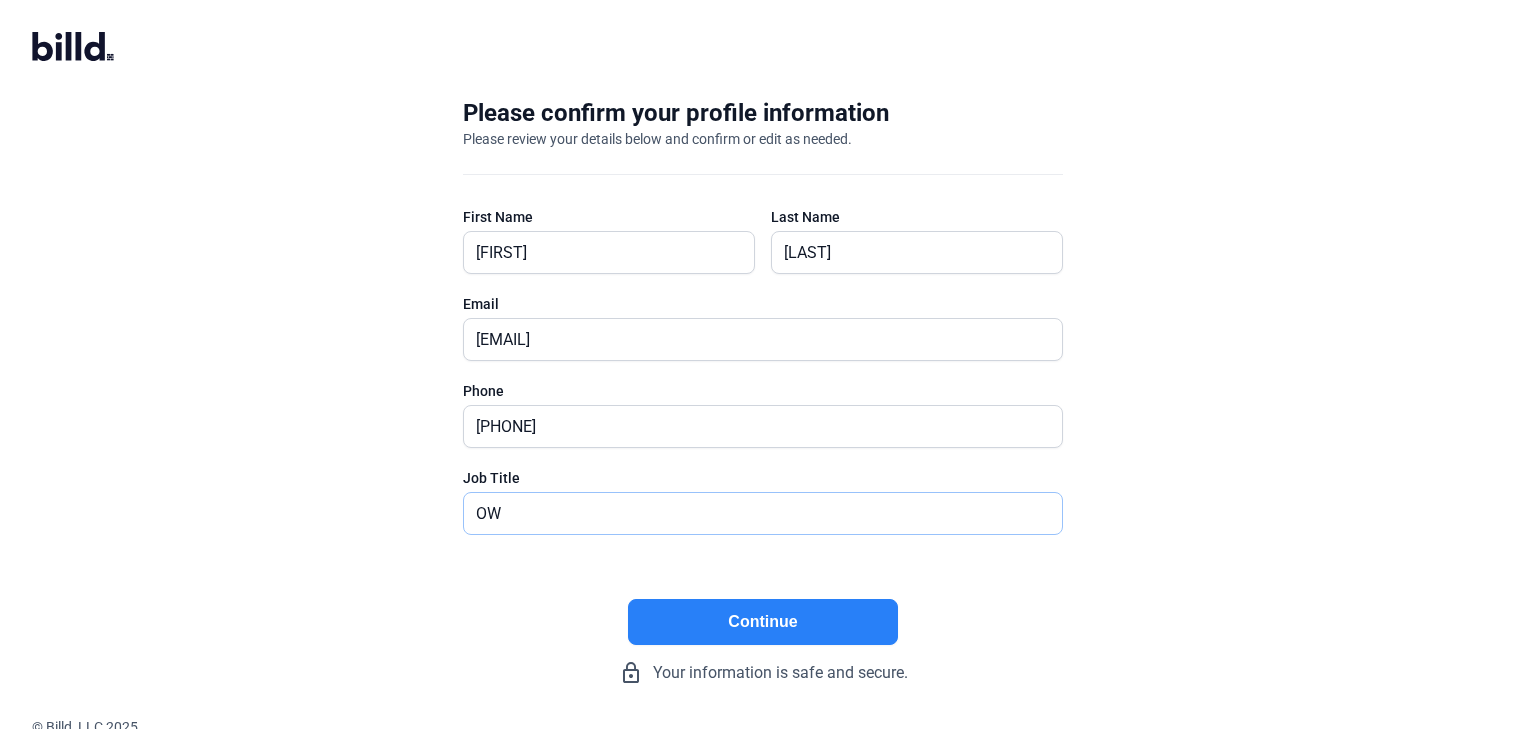 type on "o" 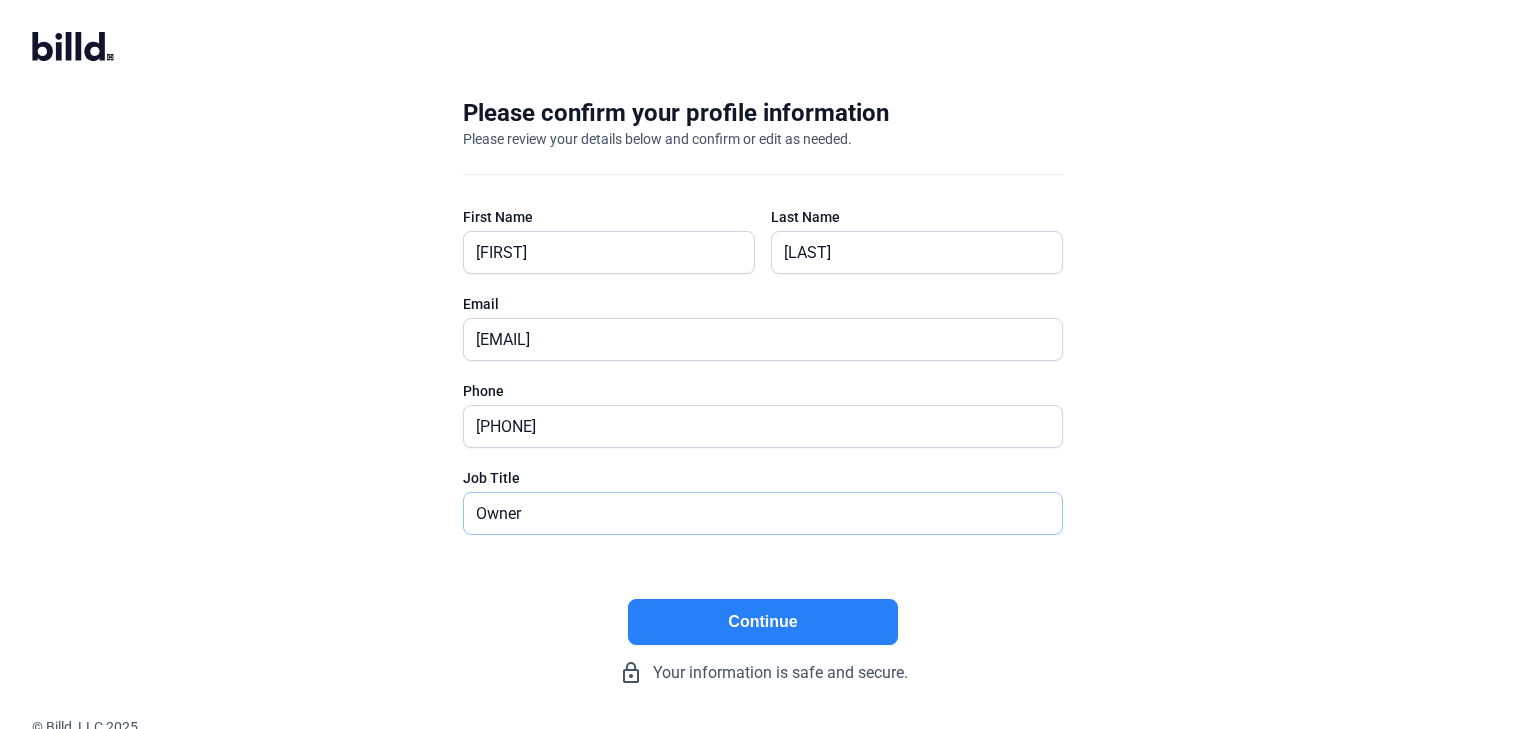 type on "Owner" 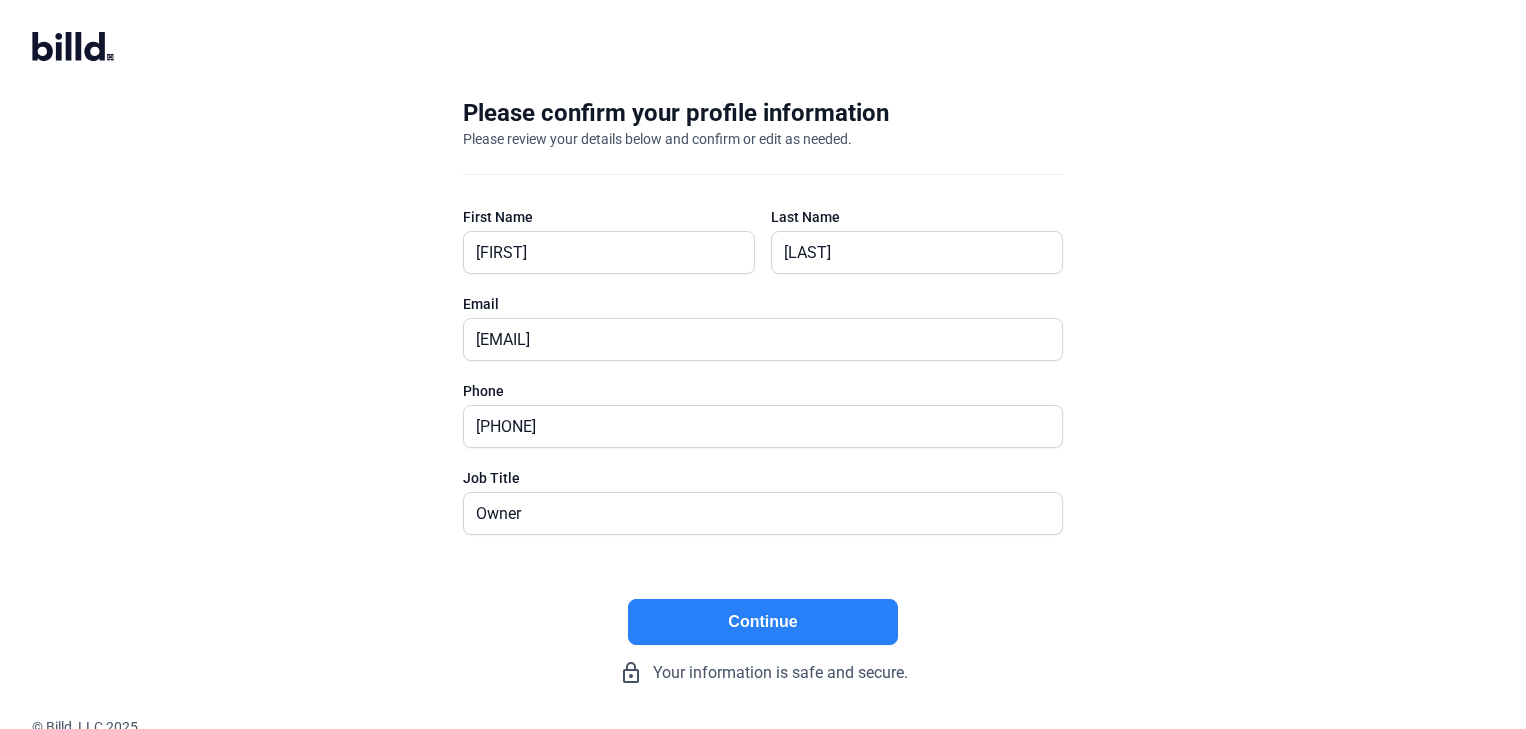 click on "Continue" 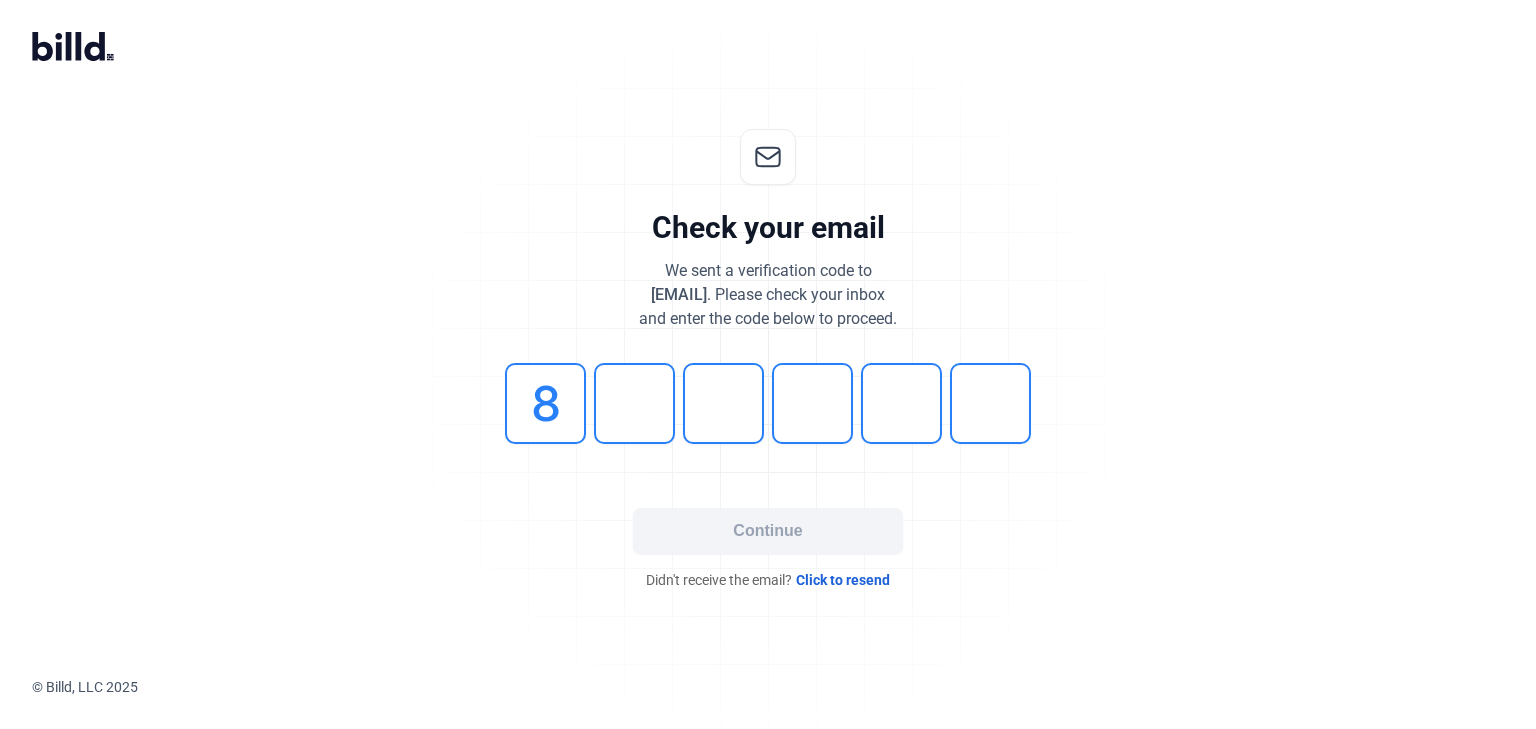 type on "8" 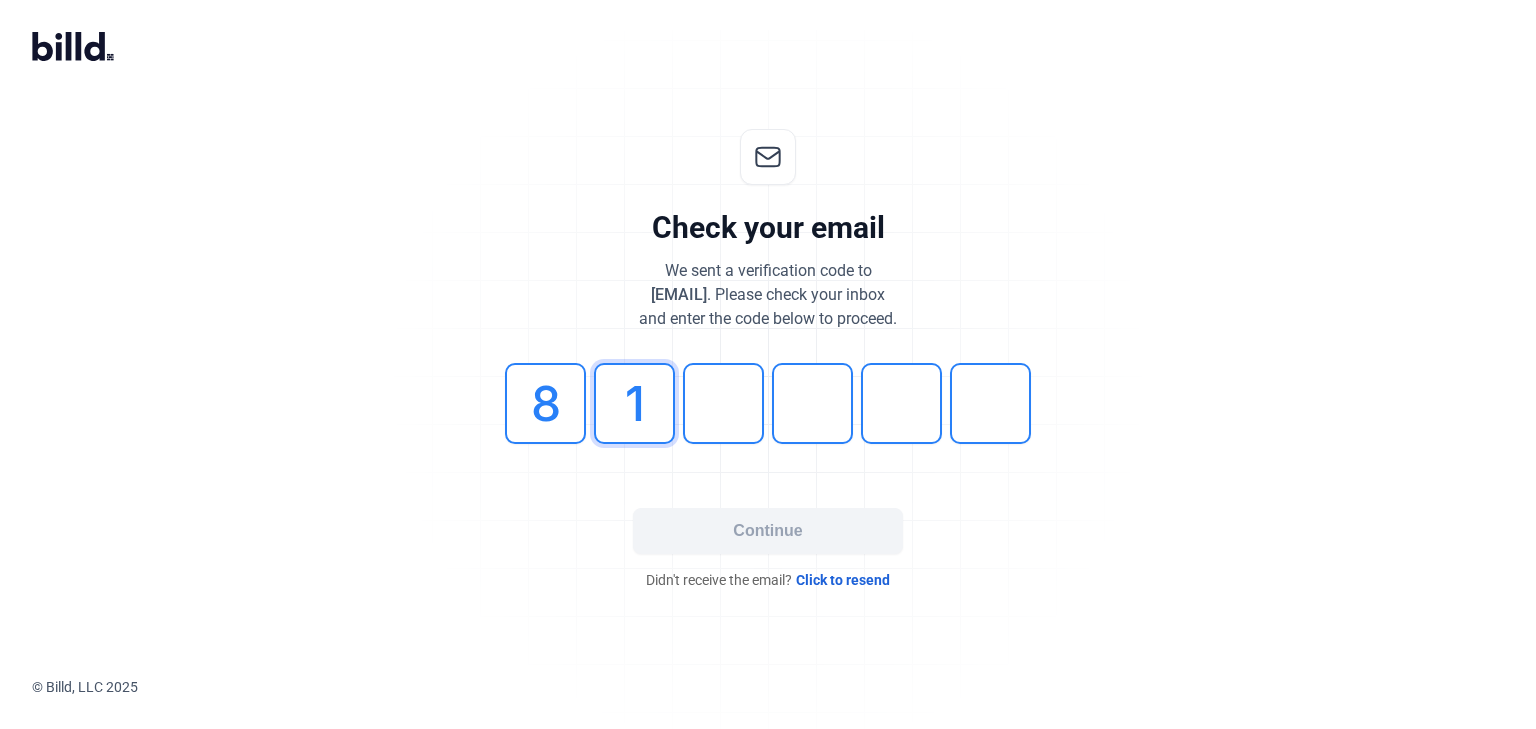 type on "1" 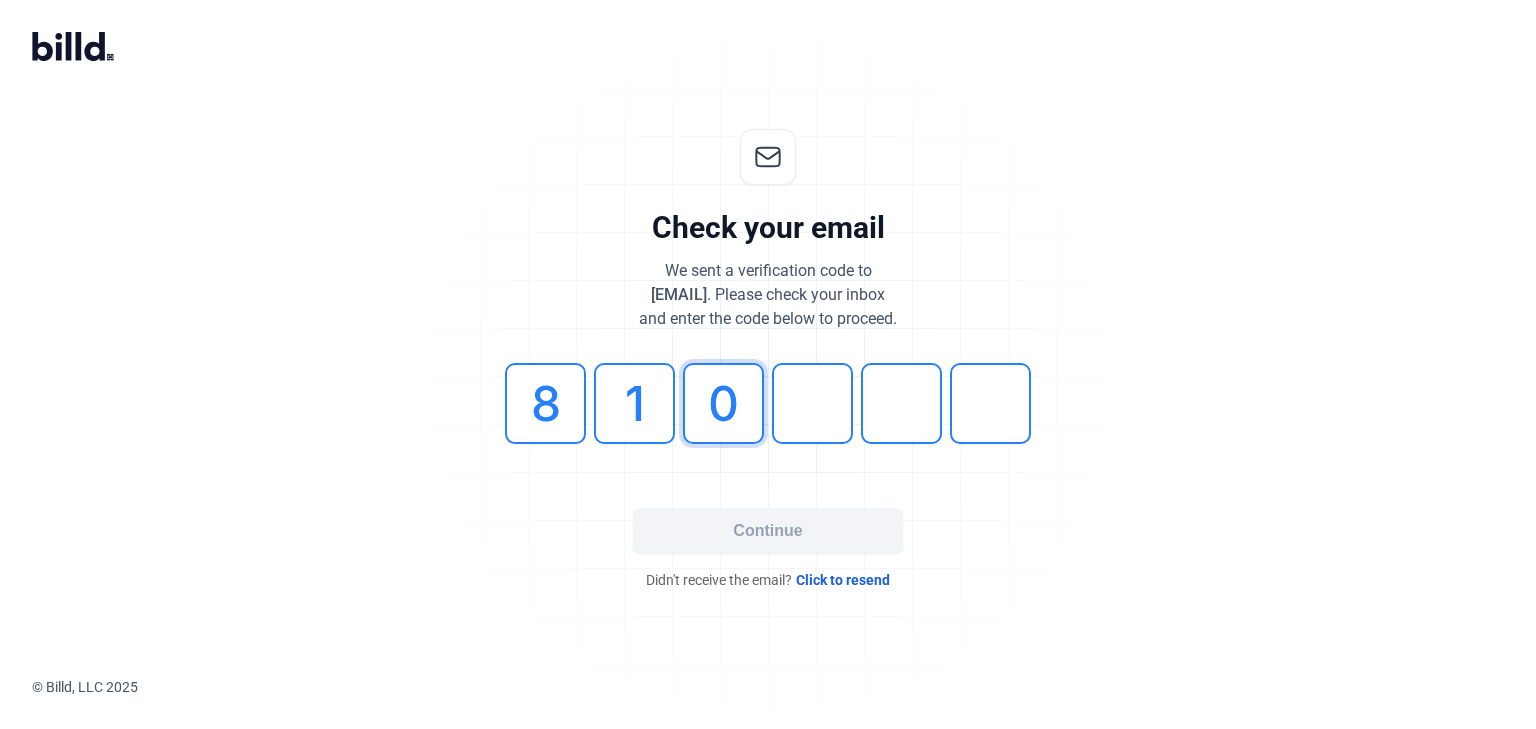 type on "0" 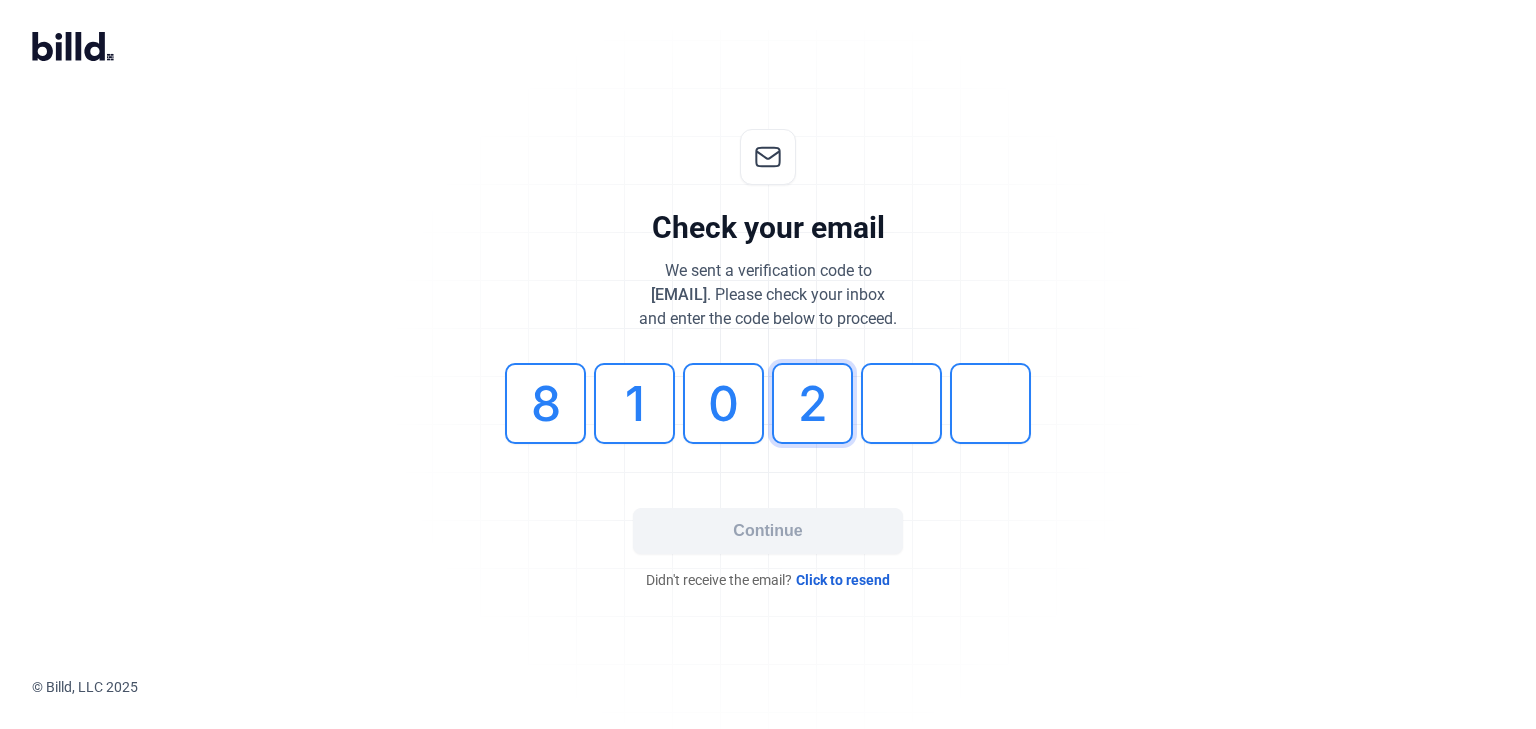 type on "2" 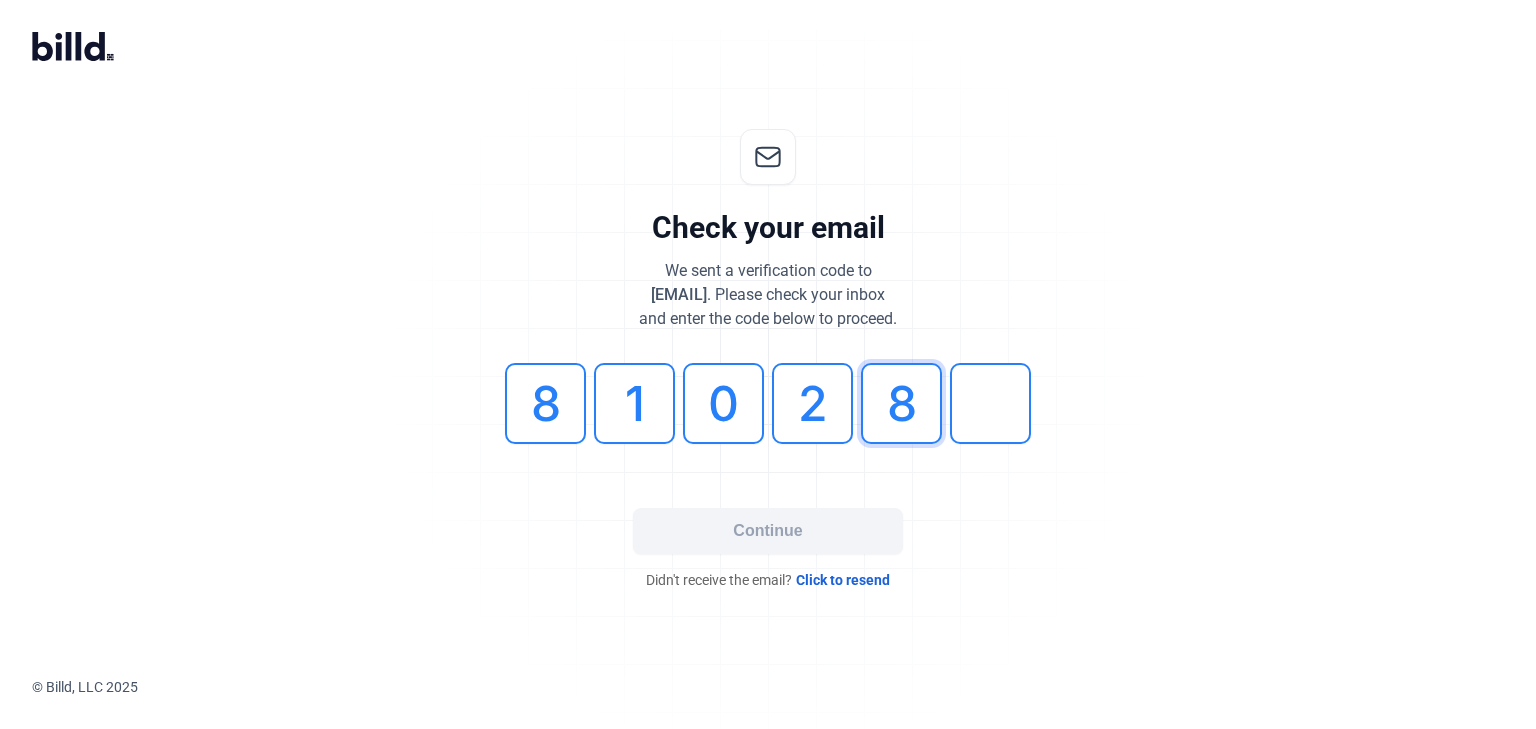 type on "8" 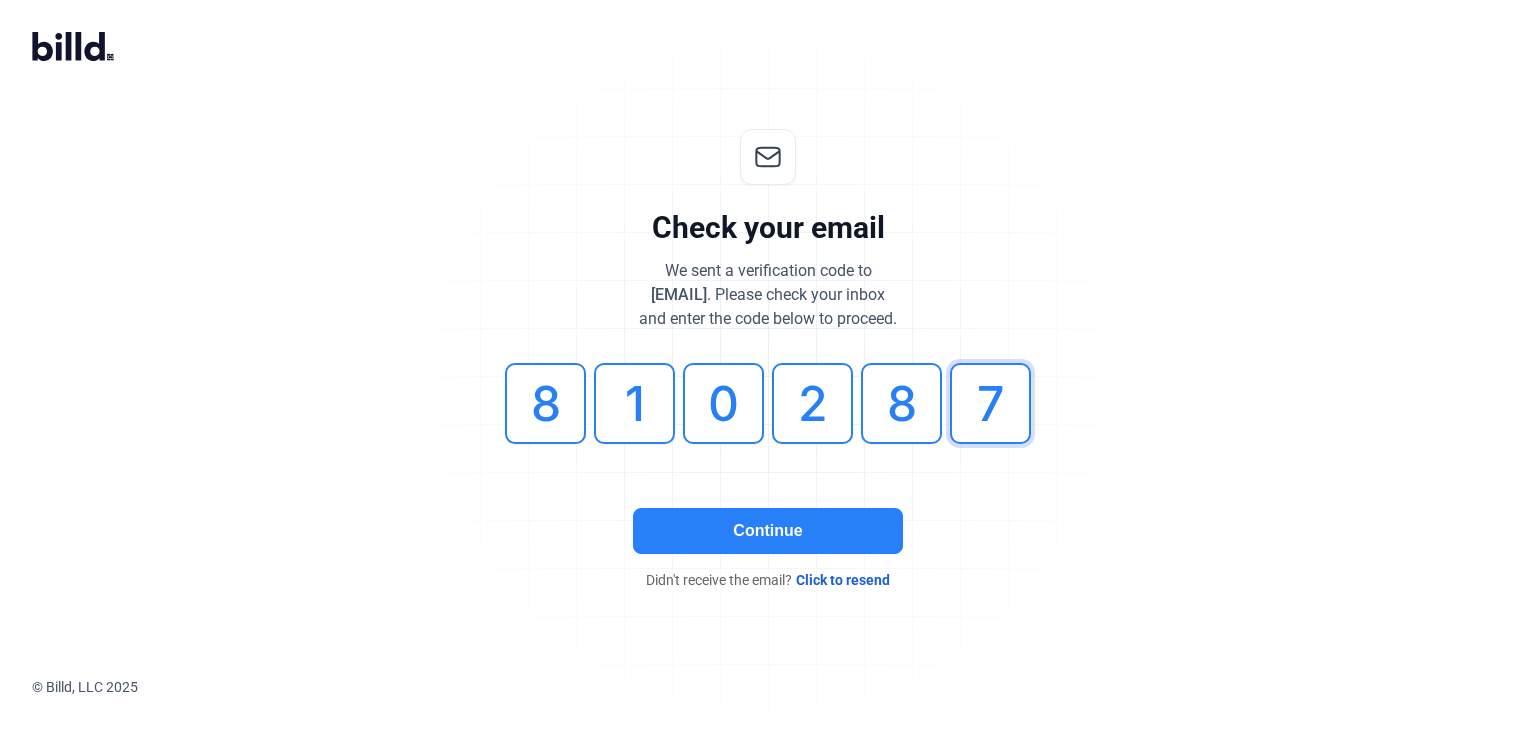 type on "7" 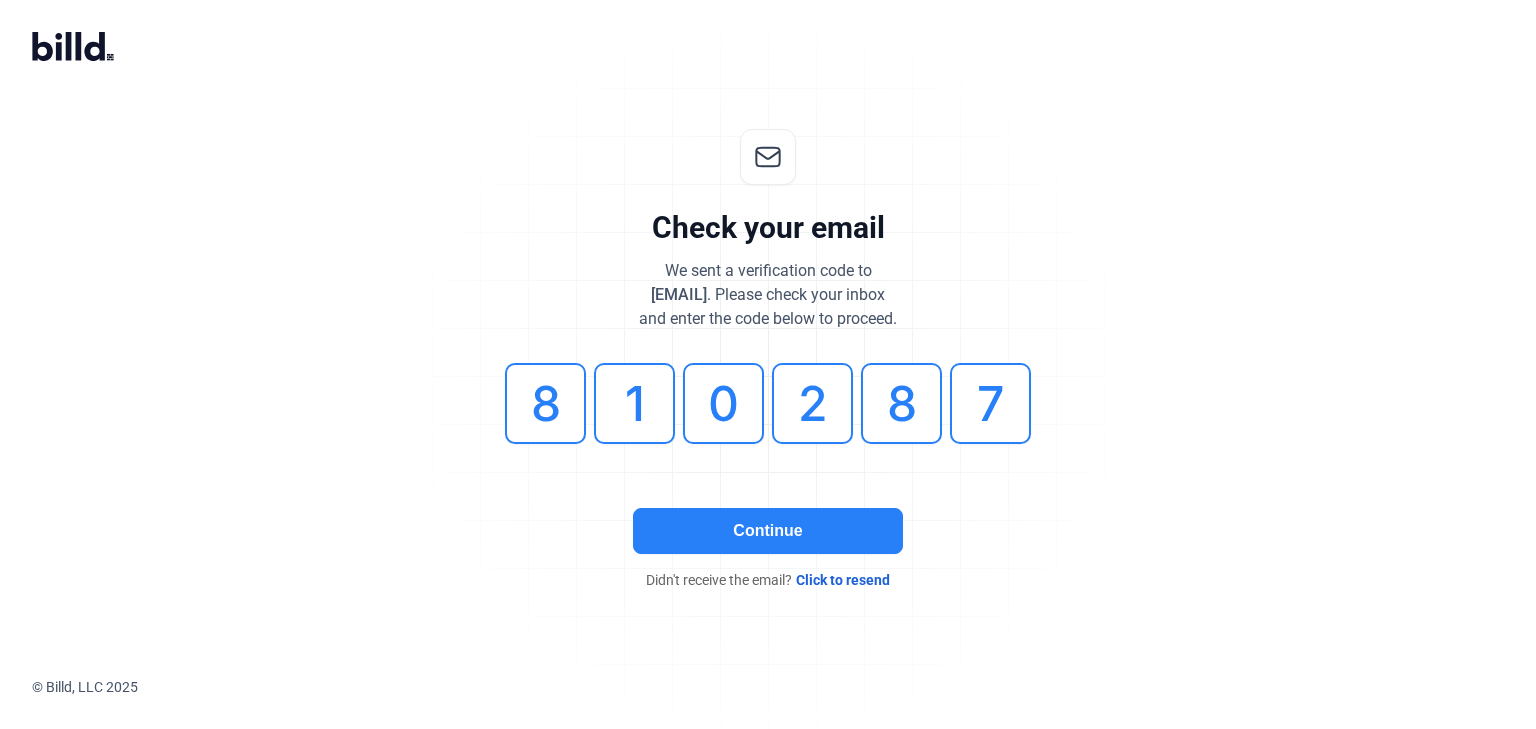 click on "Continue" 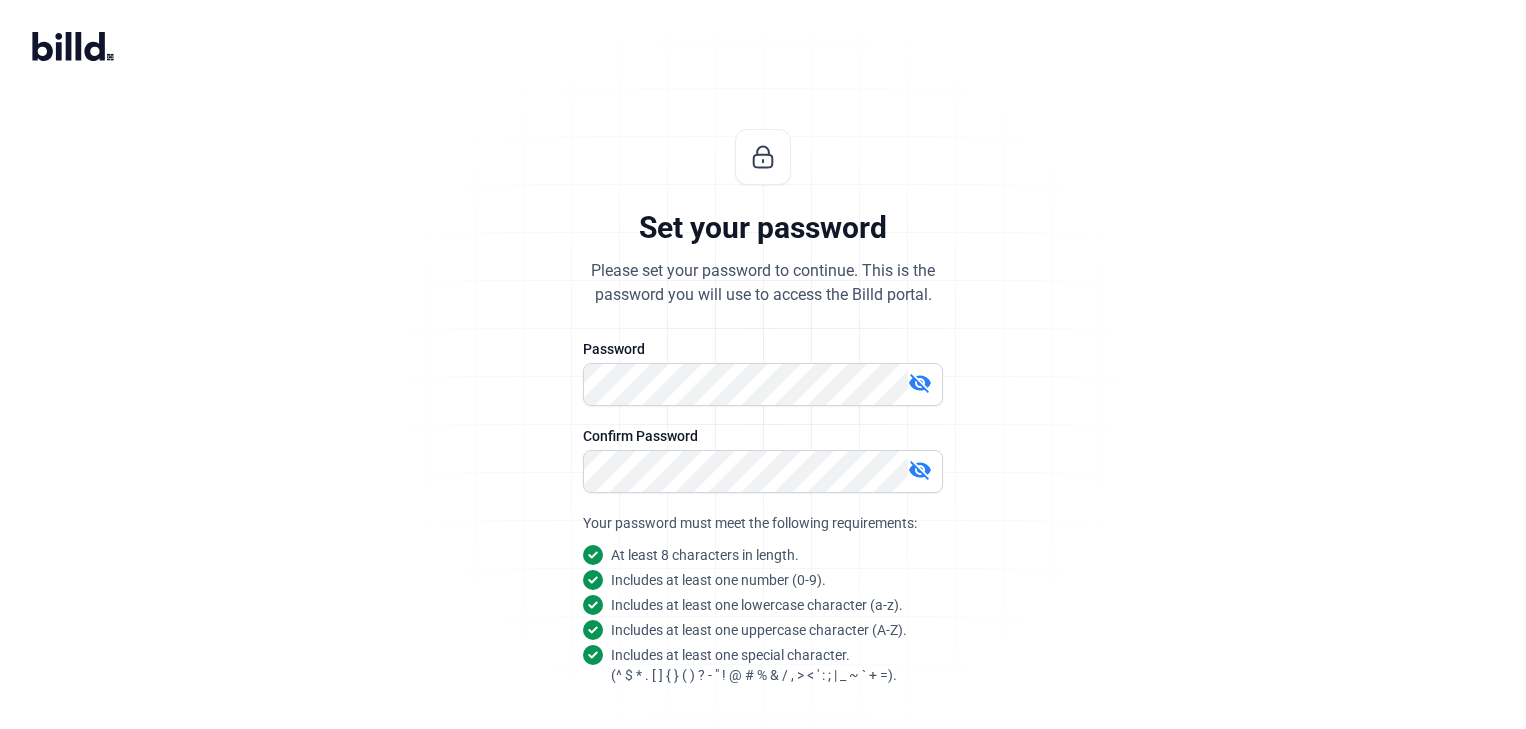 click on "Set your password  Please set your password to continue. This is the  password you will use to access the Billd portal.   Password   visibility_off   Confirm Password   visibility_off  Your password must meet the following requirements: At least 8 characters in length. Includes at least one number (0-9). Includes at least one lowercase character (a-z). Includes at least one uppercase character (A-Z). Includes at least one special character.   (^ $ * . [ ] { } ( ) ? - " ! @ # % & / , > < ' : ; | _ ~ ` + =).  Continue  lock_outline  Your information is safe and secure." 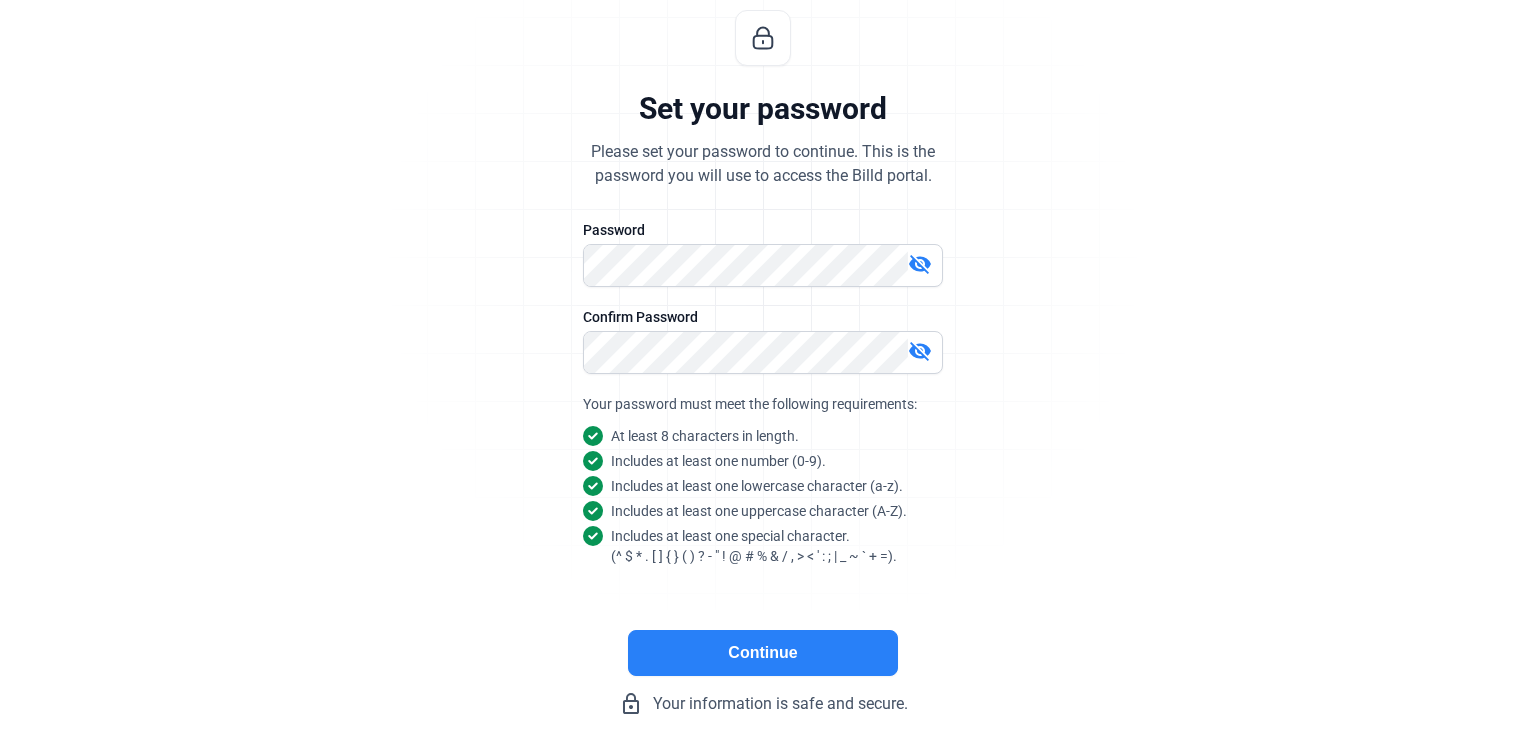 scroll, scrollTop: 157, scrollLeft: 0, axis: vertical 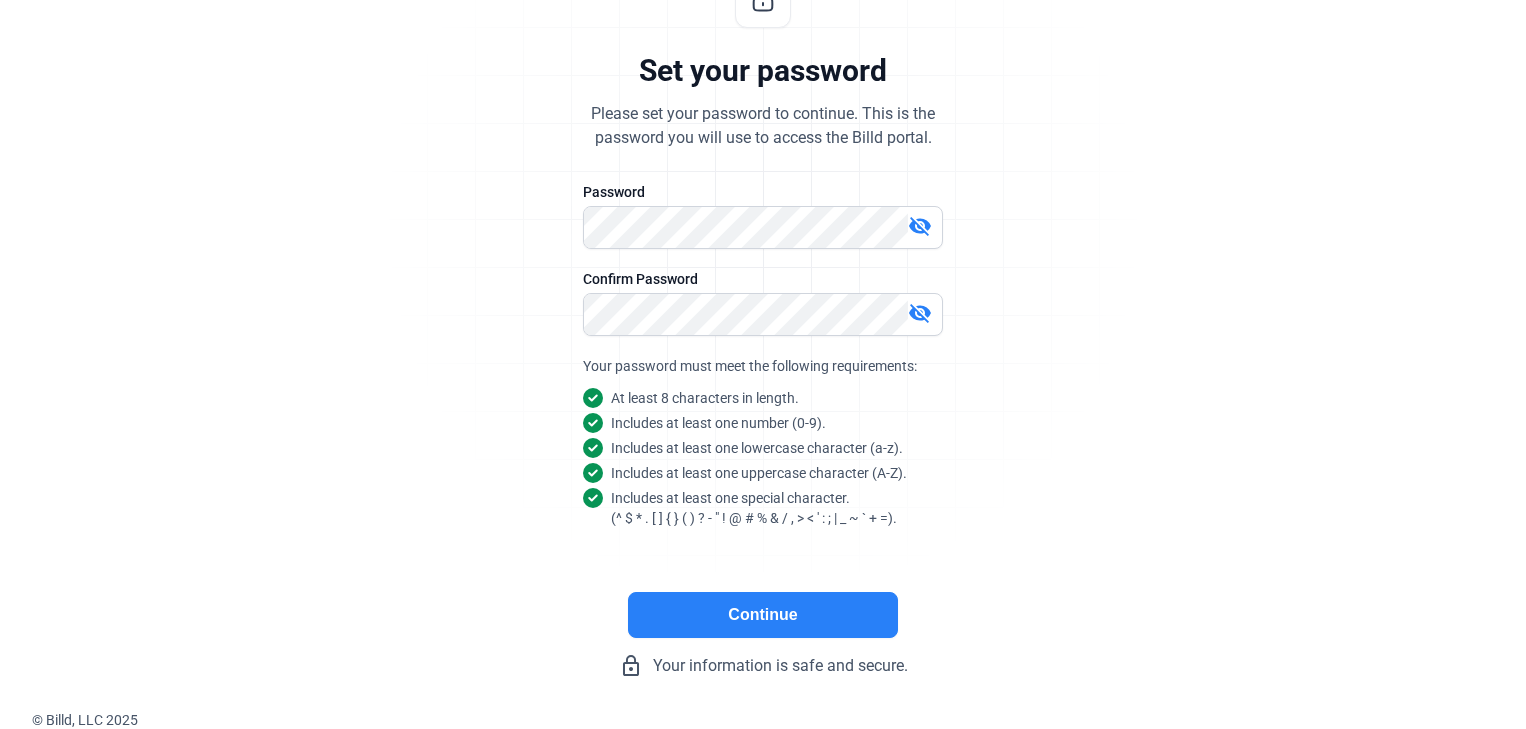 click on "Continue" 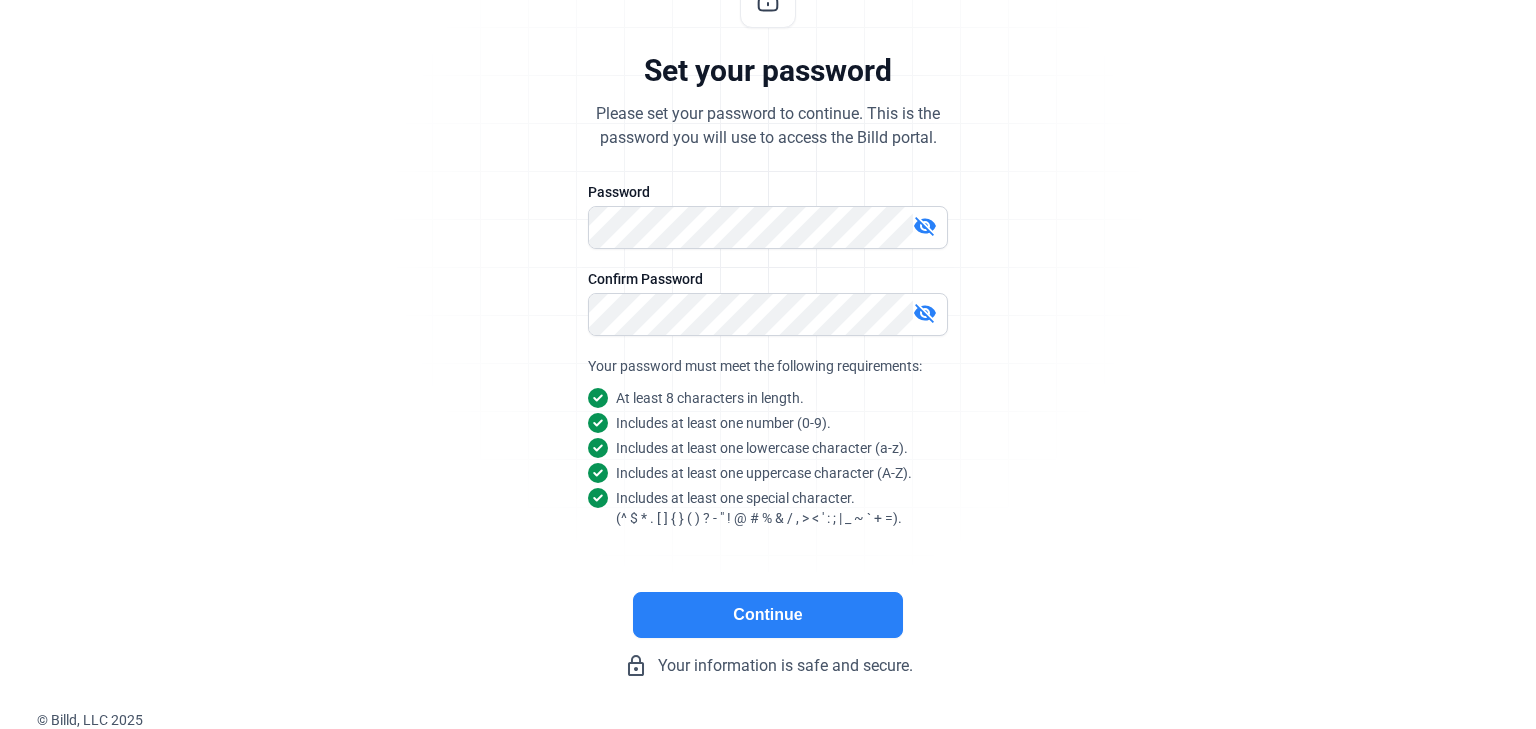 scroll, scrollTop: 0, scrollLeft: 0, axis: both 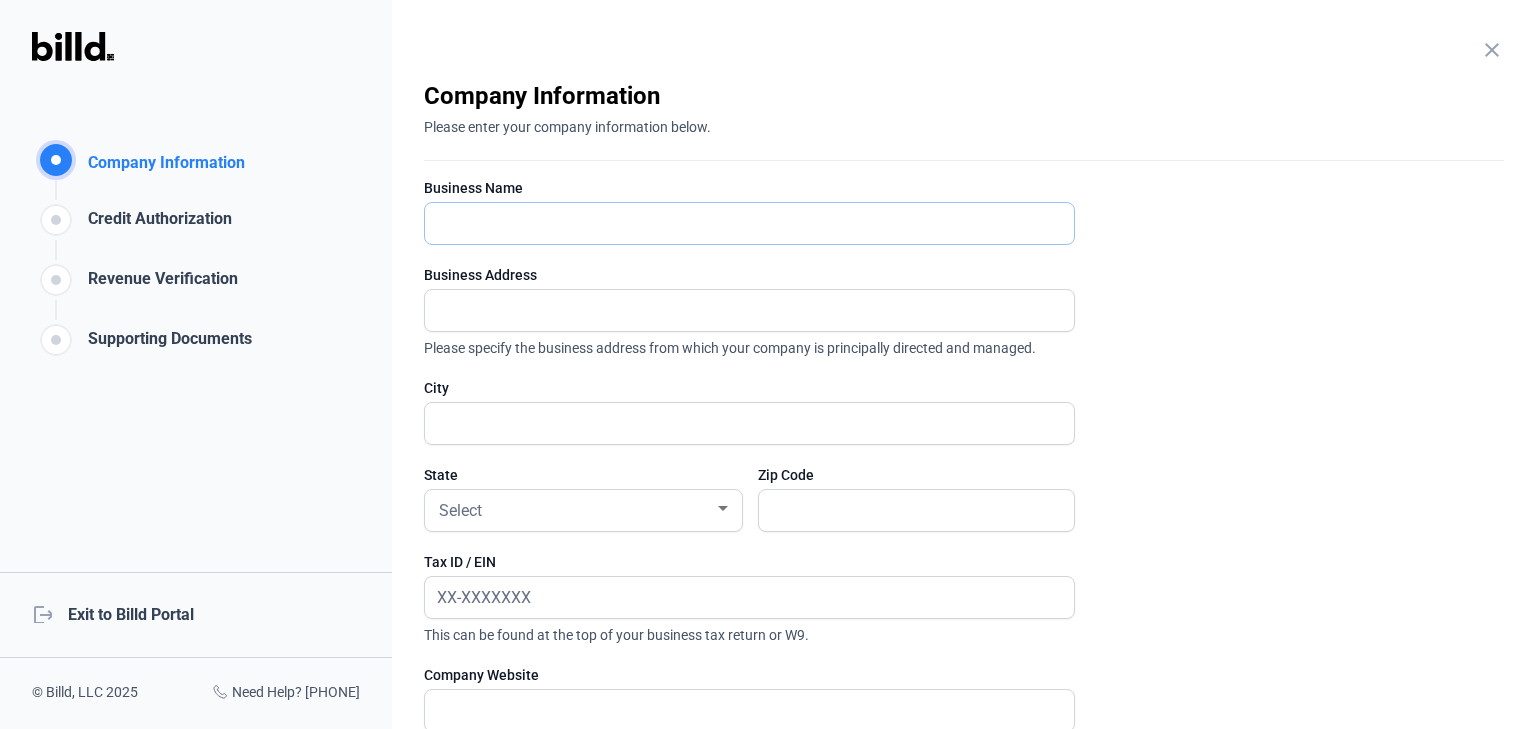 click at bounding box center [749, 223] 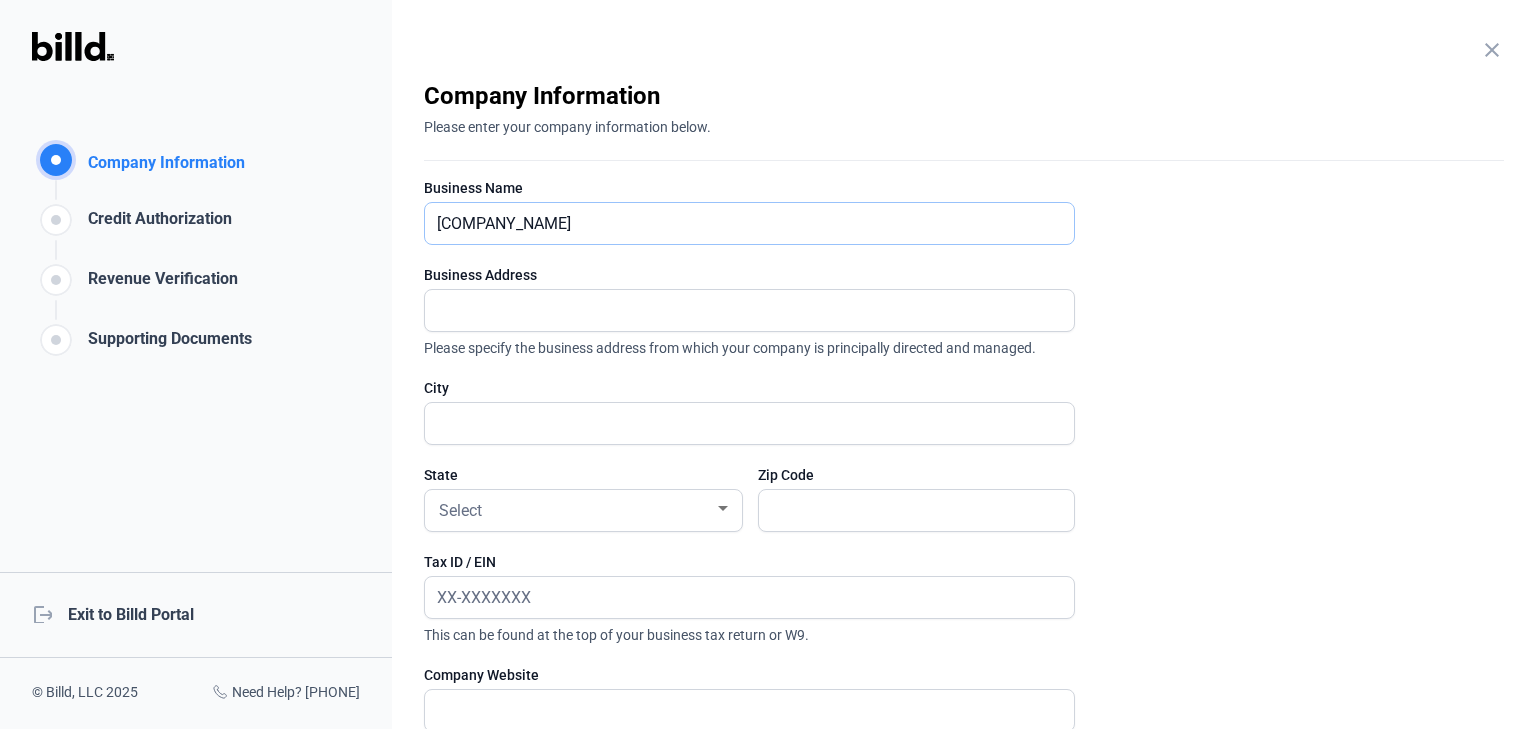type on "[COMPANY_NAME]" 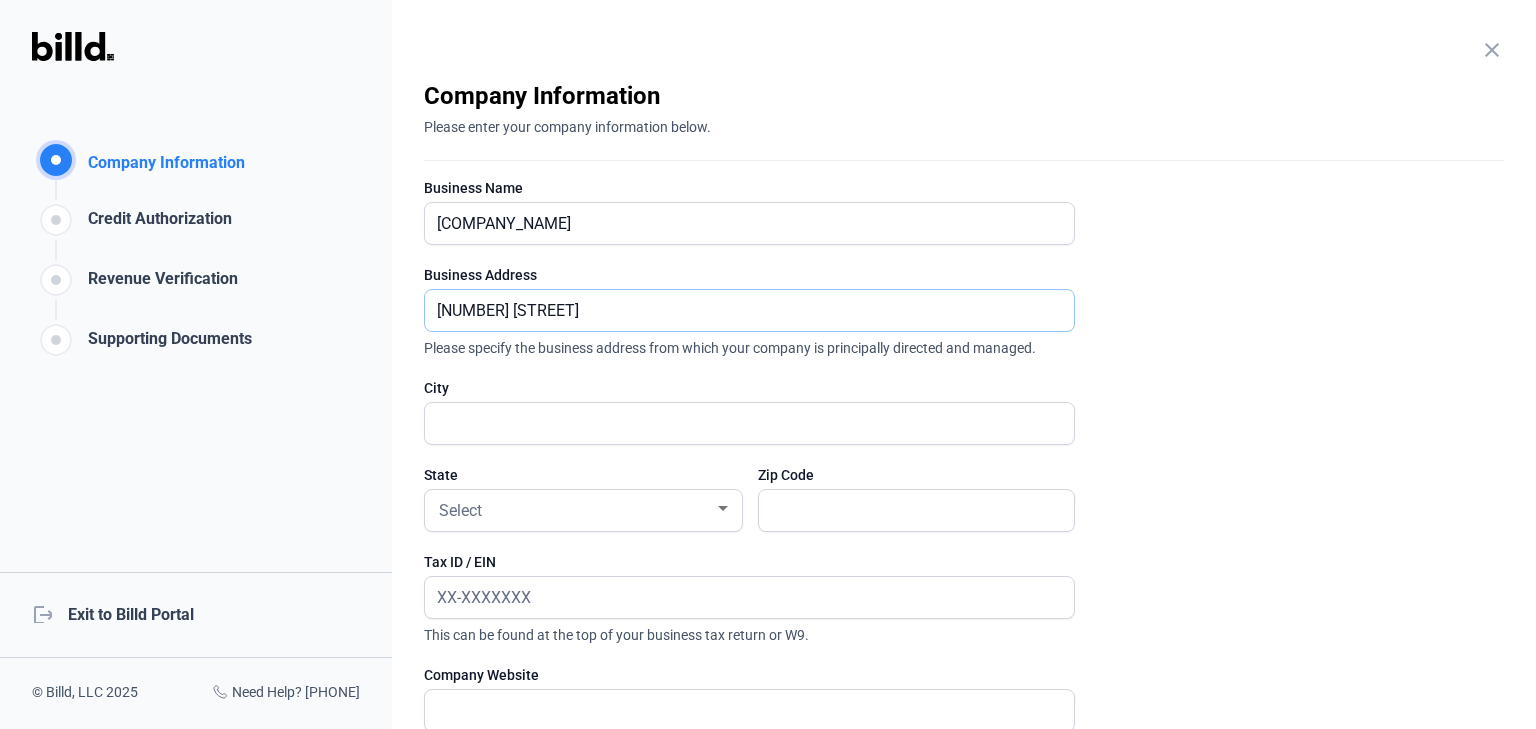 type on "[NUMBER] [STREET]" 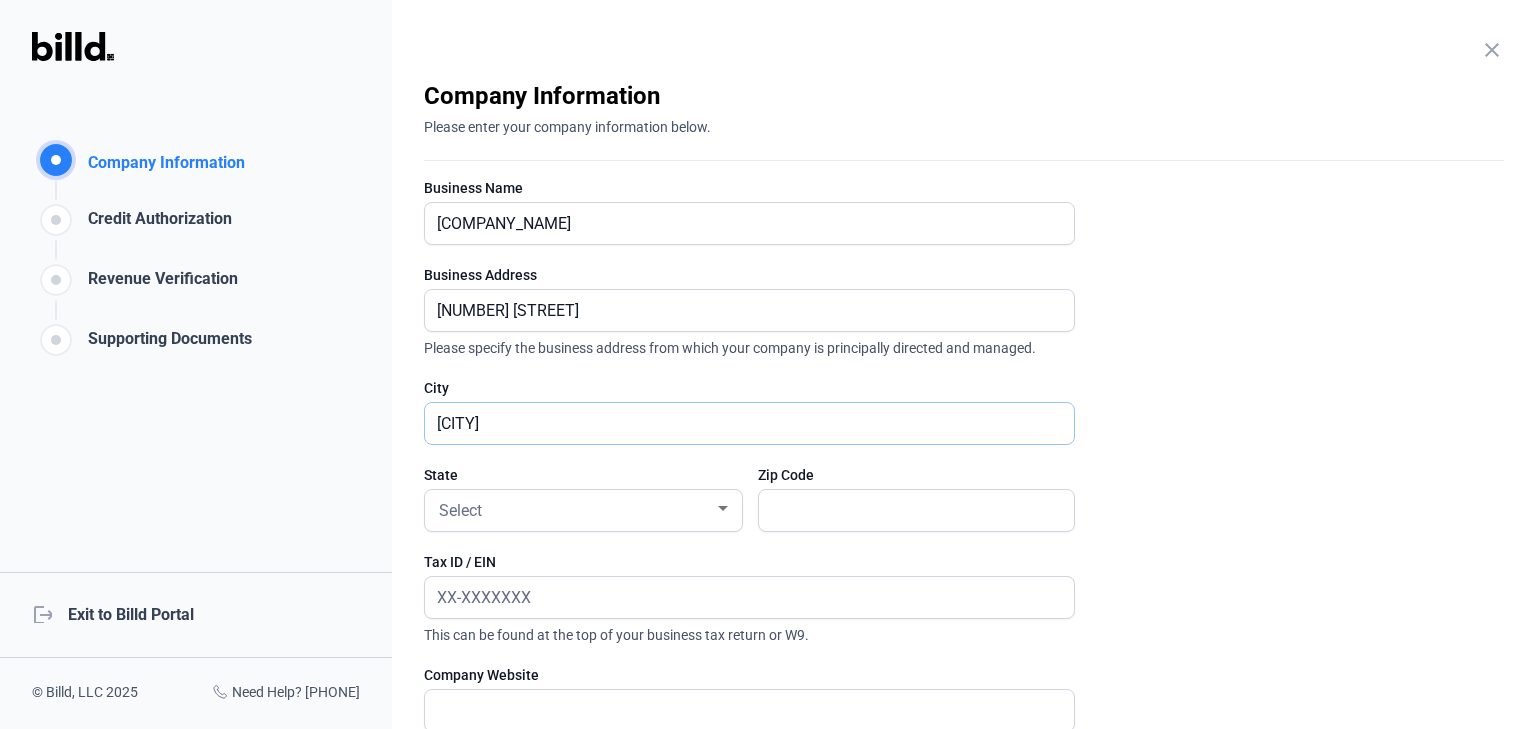type on "[CITY]" 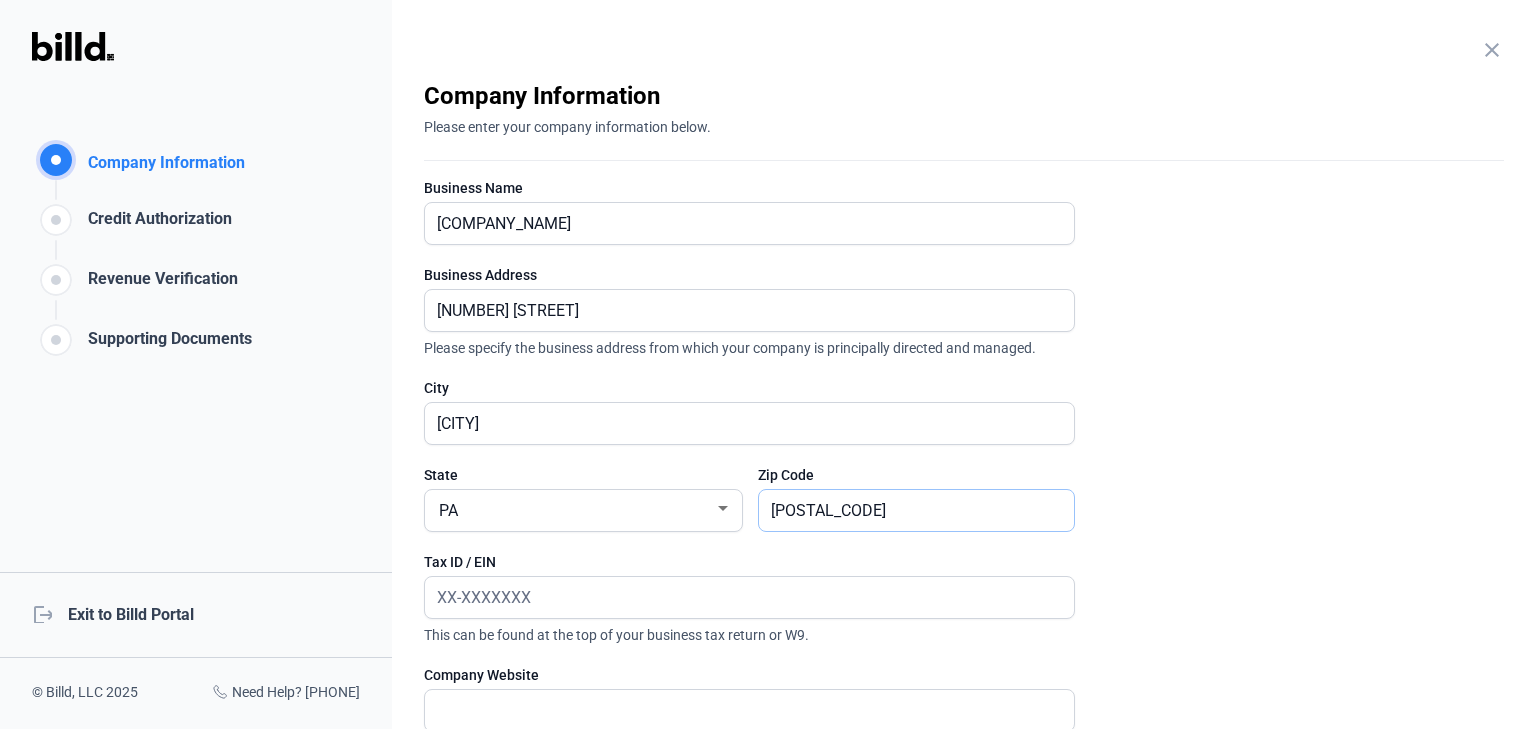 type on "[POSTAL_CODE]" 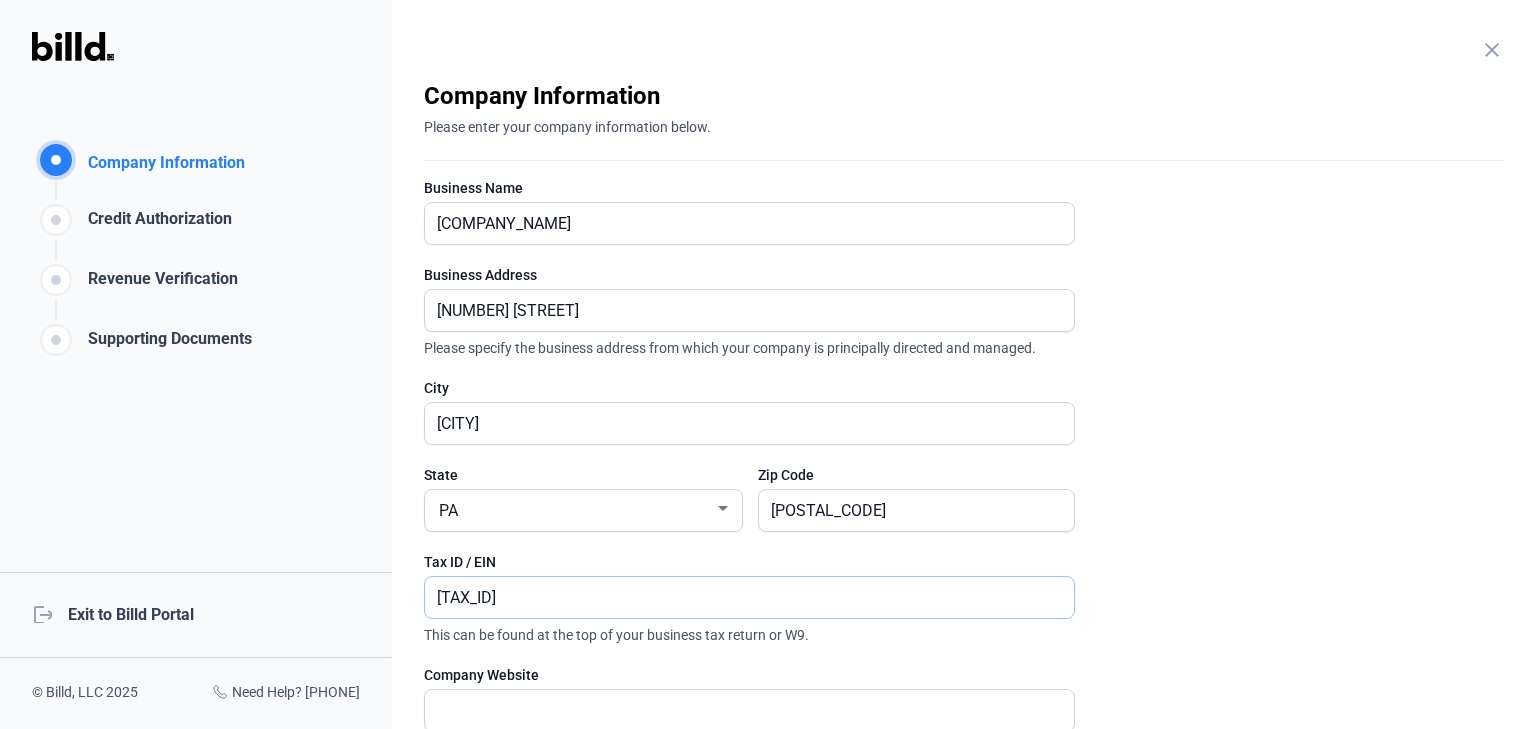 type on "[TAX_ID]" 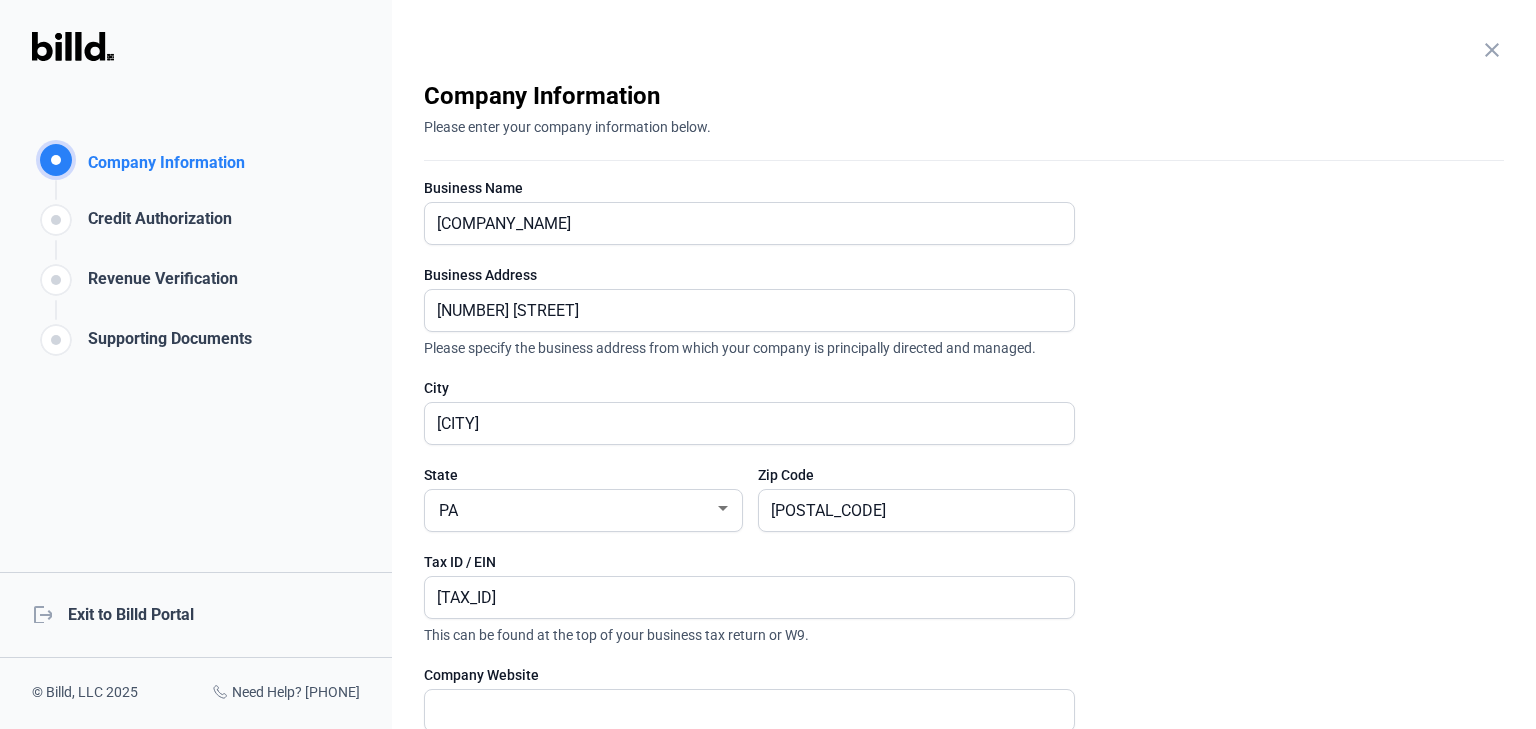 click on "close  Company Information   Please enter your company information below.   Business Name  [COMPANY_NAME]  Business Address  [NUMBER] [STREET] Please specify the business address from which your company is principally directed and managed.  City  [CITY]  State  PA  Zip Code  [POSTAL_CODE]  Tax ID / EIN  [TAX_ID] This can be found at the top of your business tax return or W9.  Company Website   Annual Revenue  Select  Years in Business  Select  Continue  lock_outline  Your information is safe and secure." 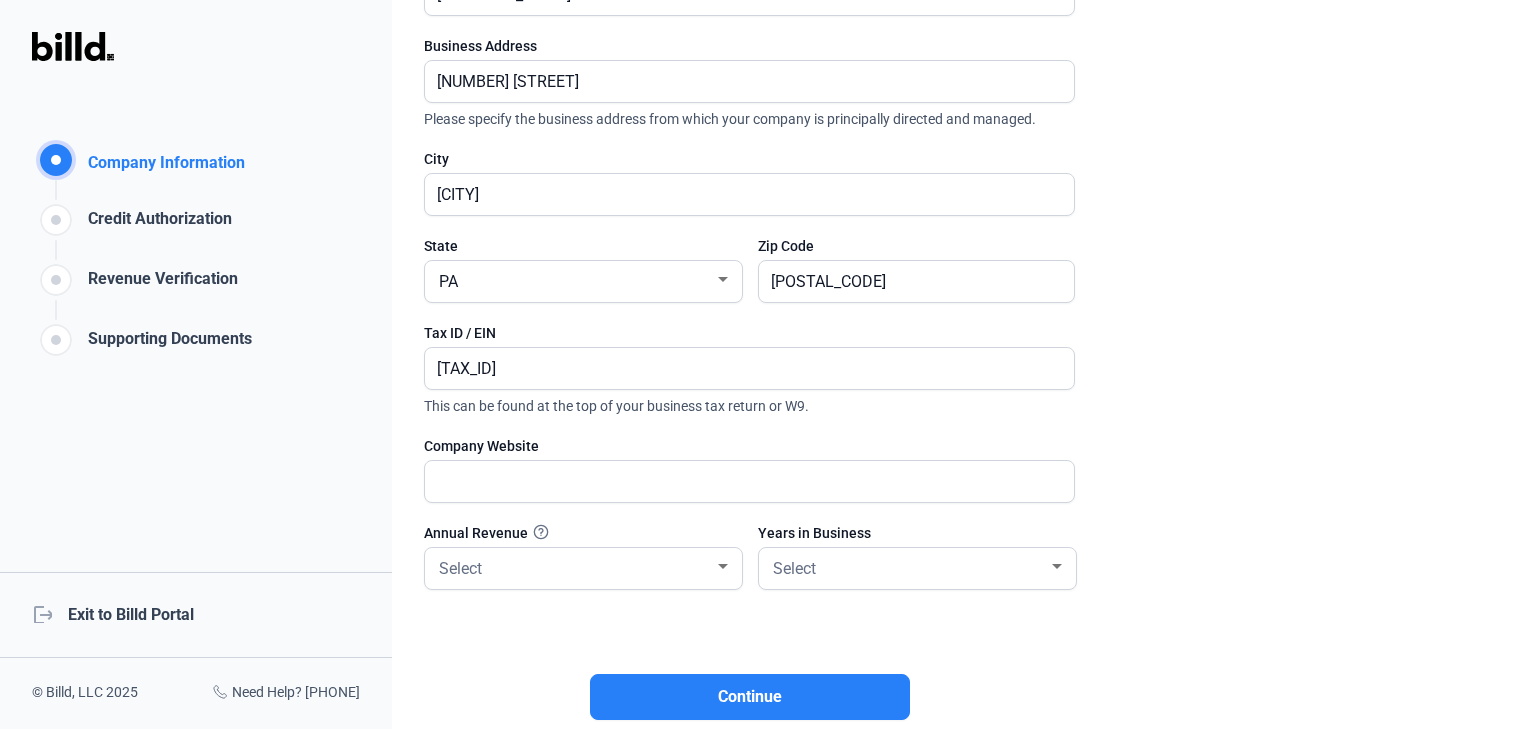 scroll, scrollTop: 362, scrollLeft: 0, axis: vertical 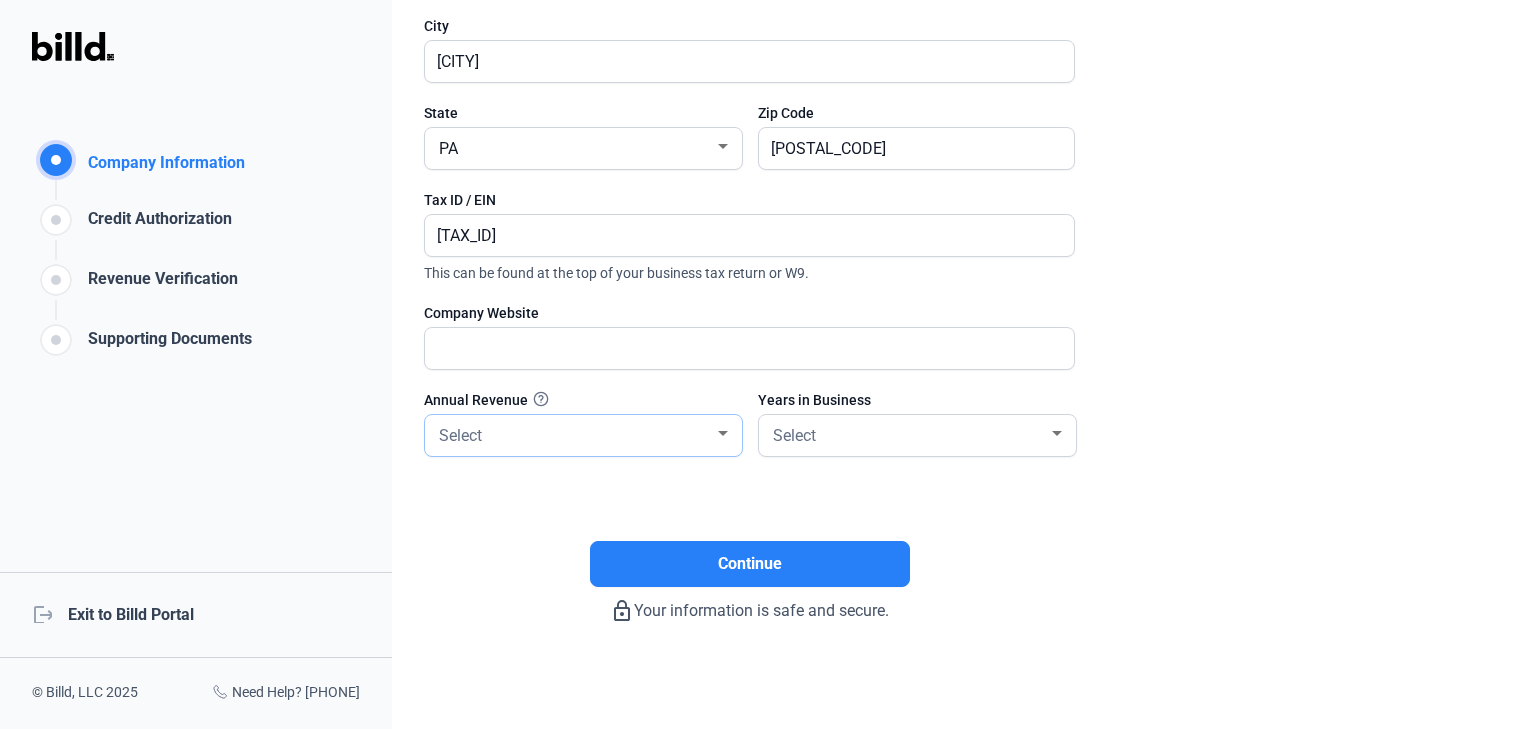 click on "Select" at bounding box center [574, 434] 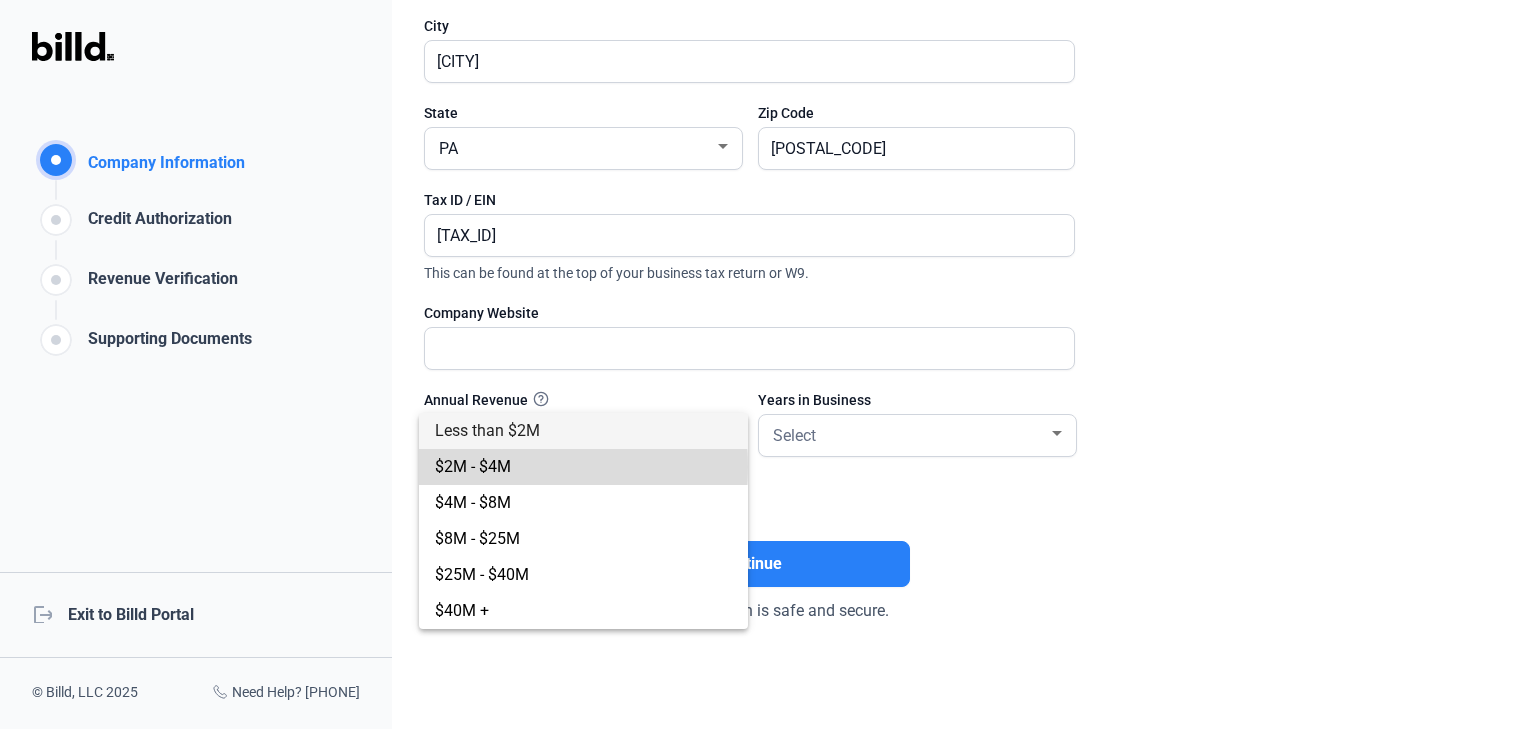 click on "$2M - $4M" at bounding box center (473, 466) 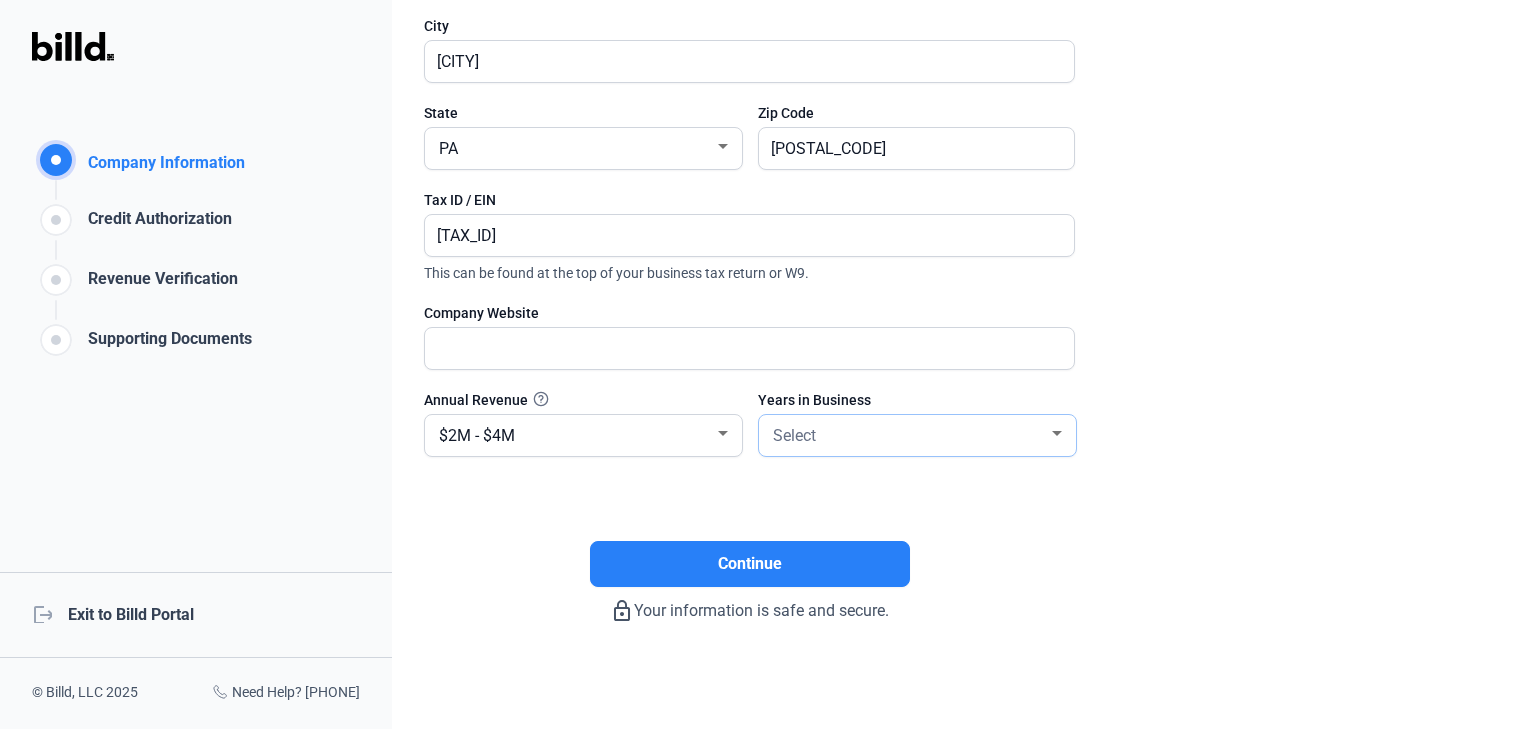 click on "Select" at bounding box center [908, 434] 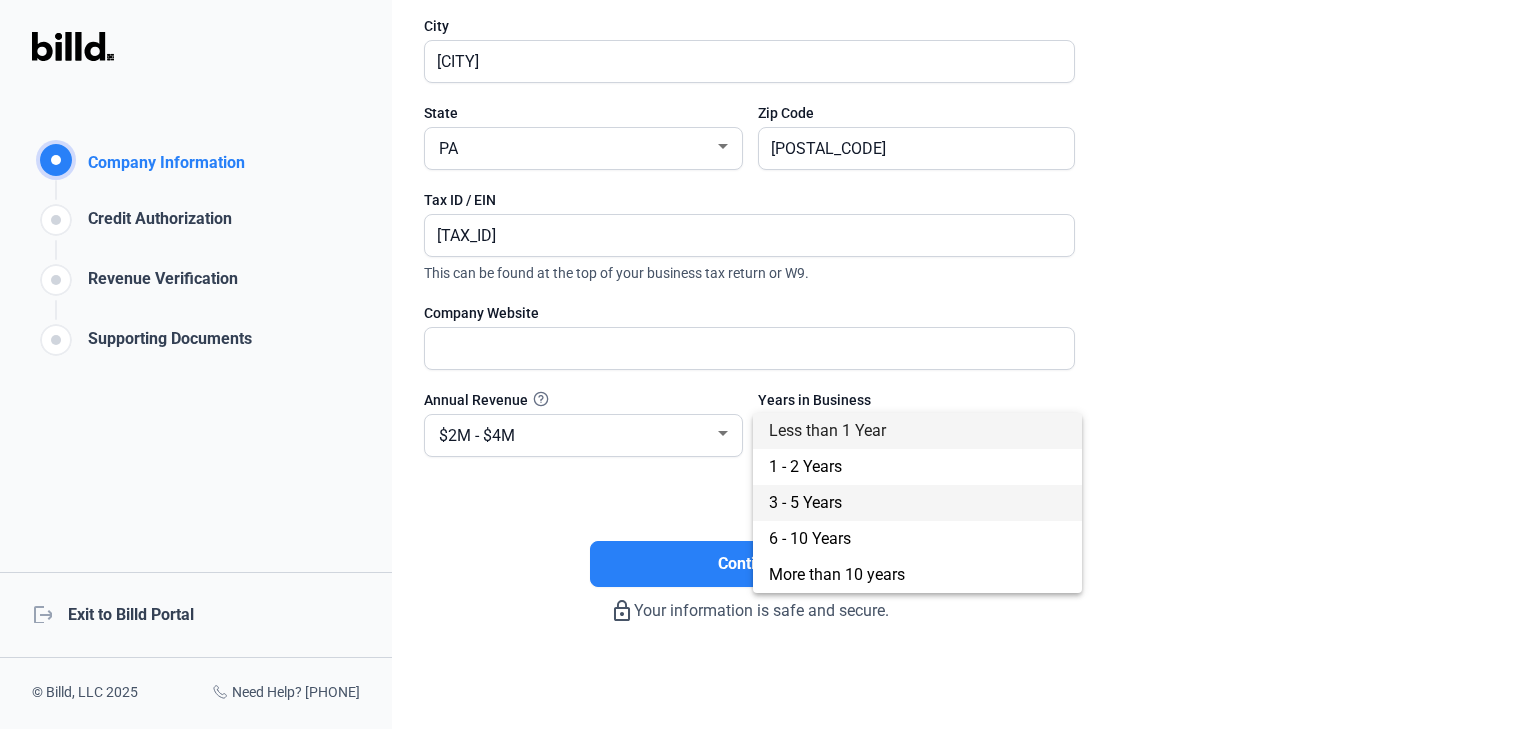 click on "3 - 5 Years" at bounding box center (805, 502) 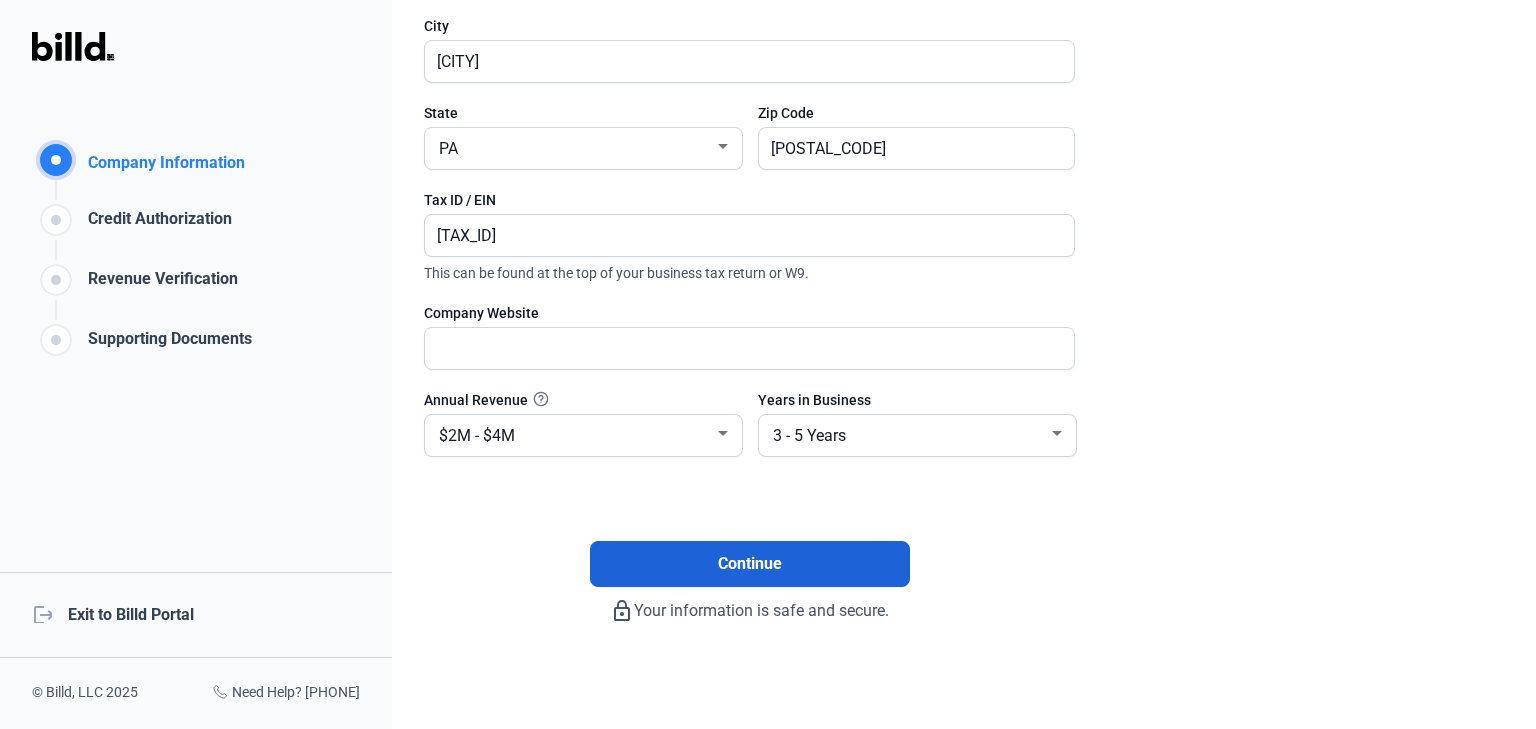 click on "Continue" 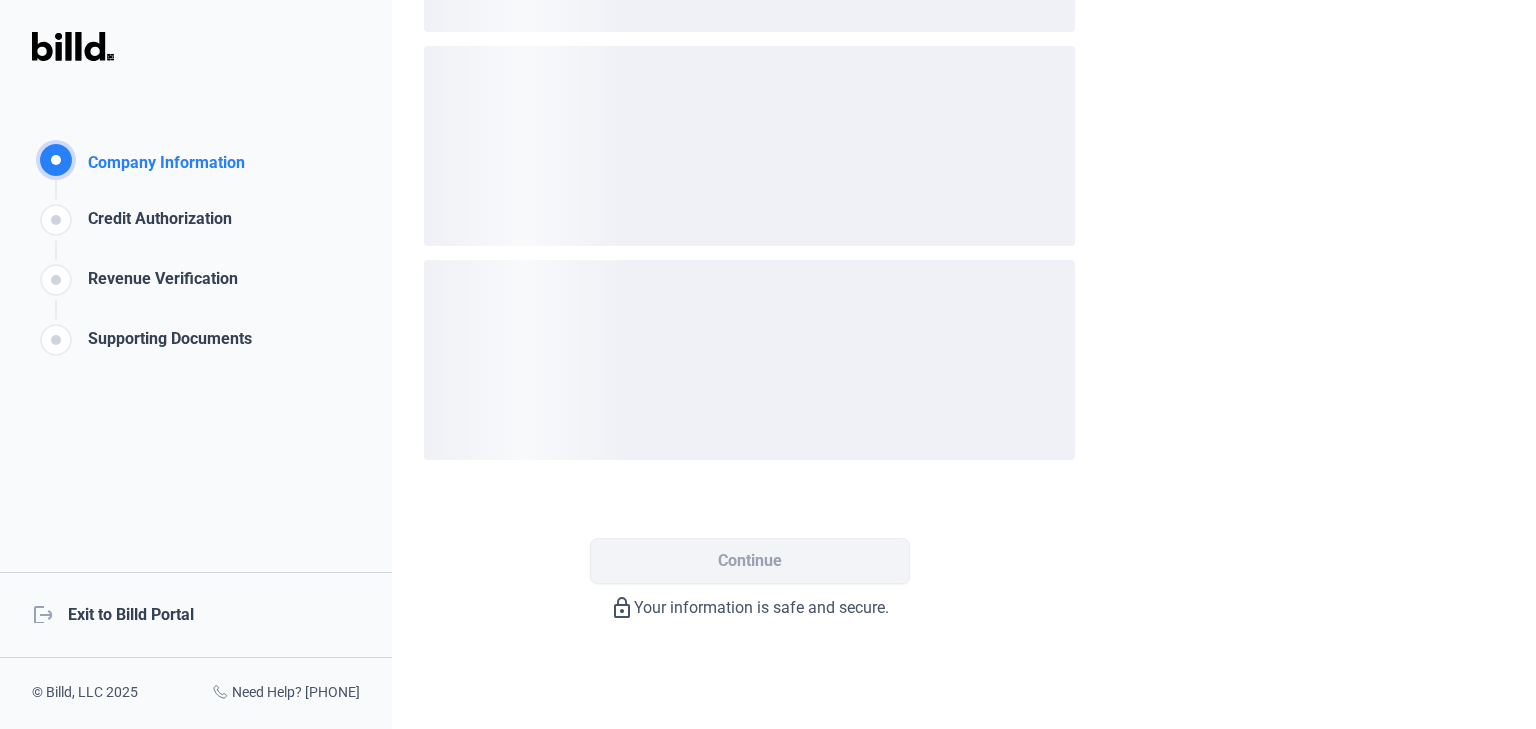 scroll, scrollTop: 0, scrollLeft: 0, axis: both 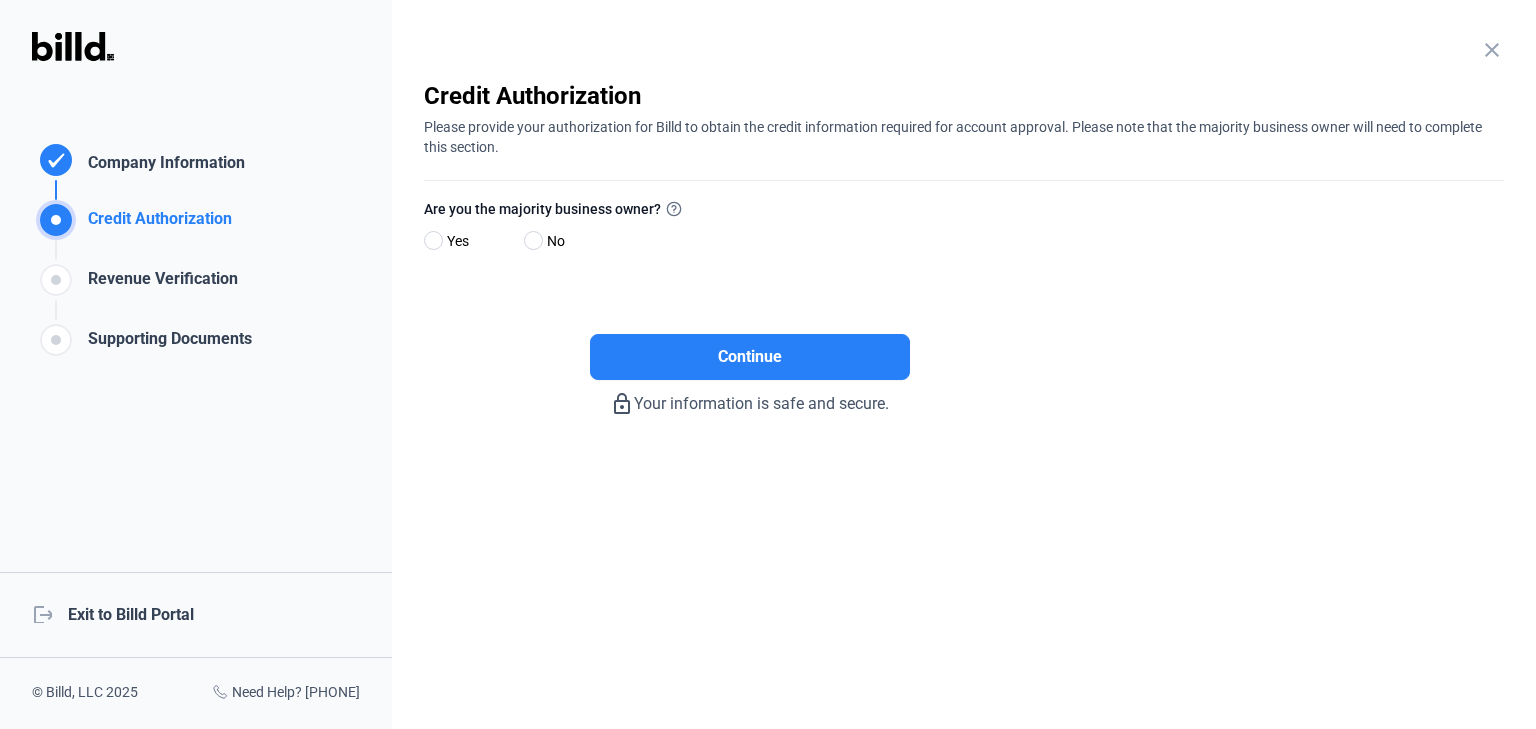 click on "Yes" at bounding box center [454, 241] 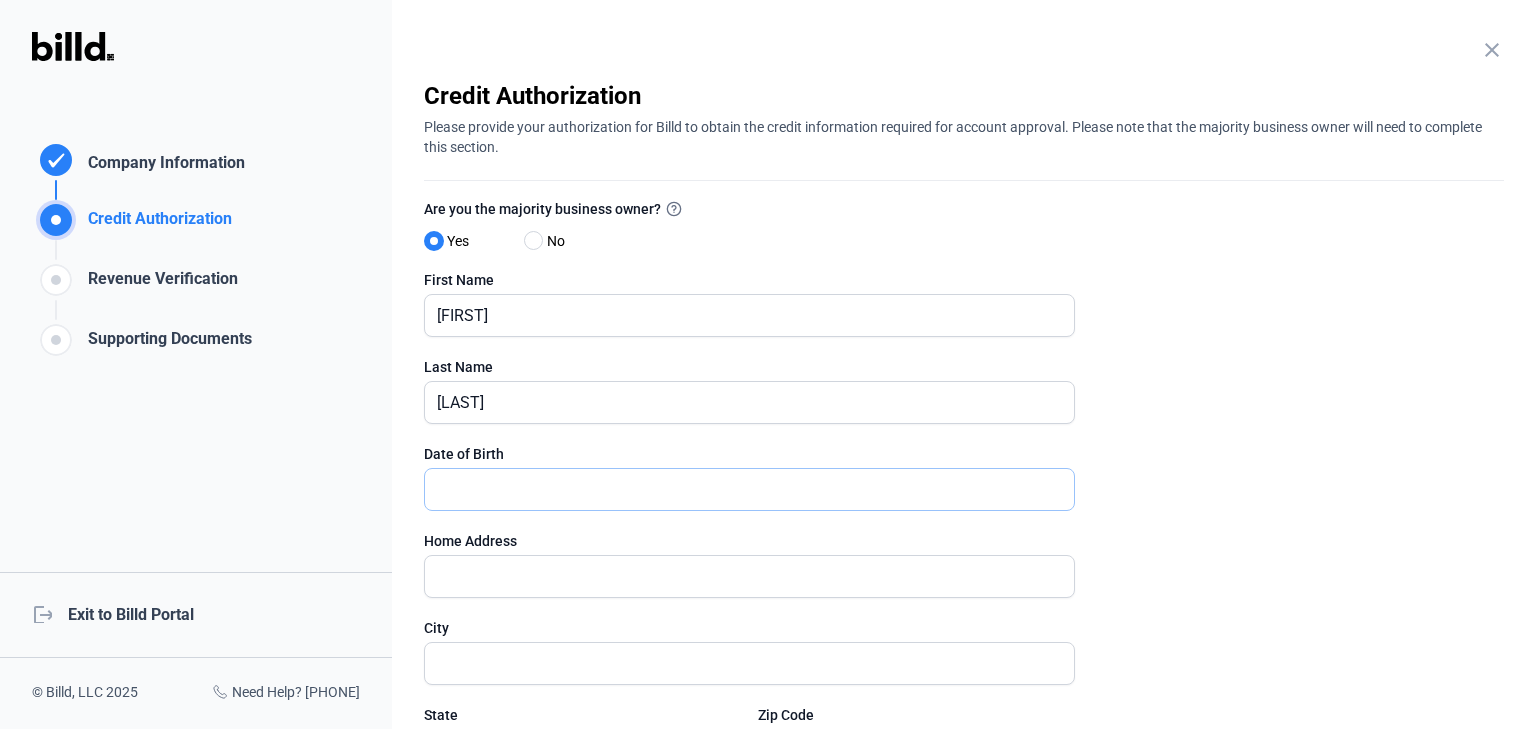 click at bounding box center (738, 489) 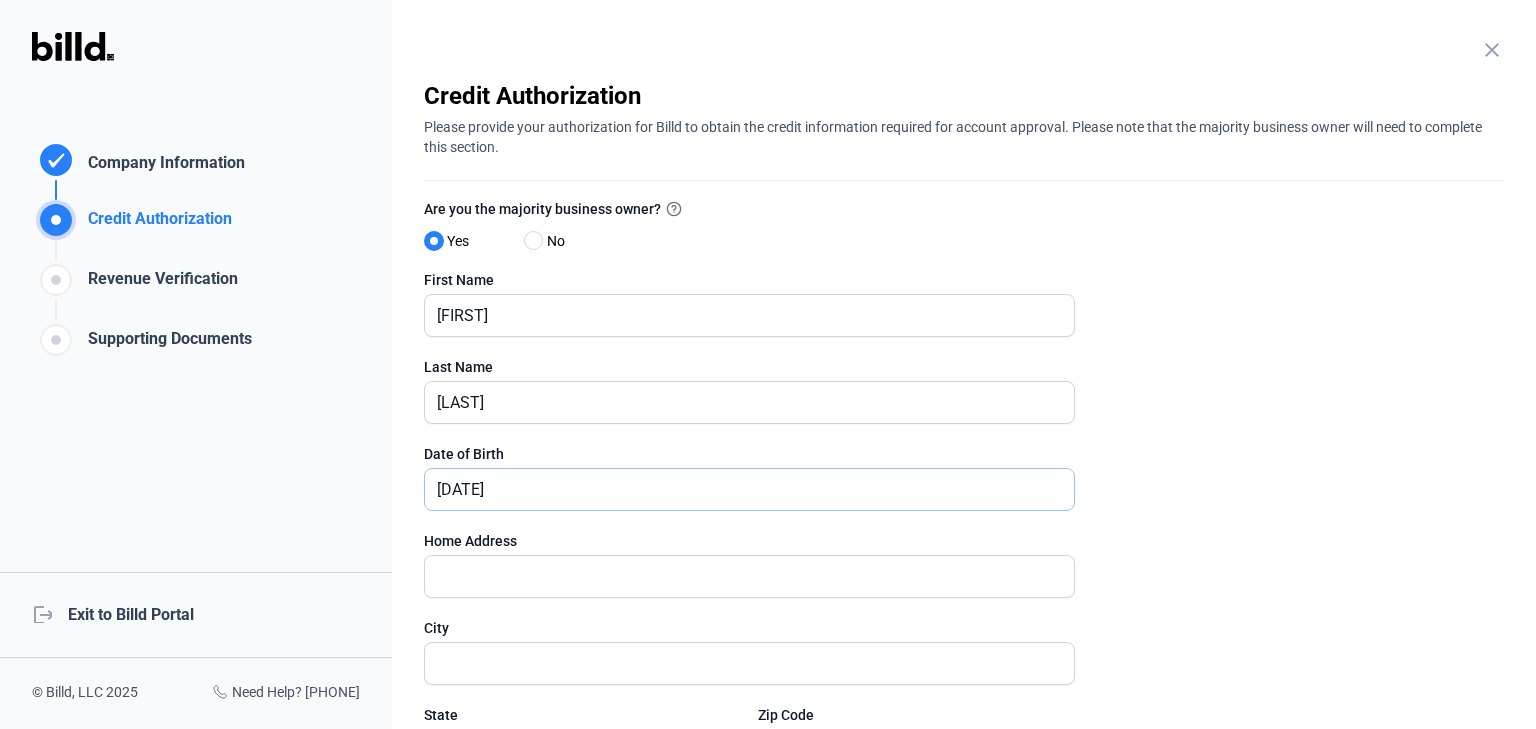 type on "[DATE]" 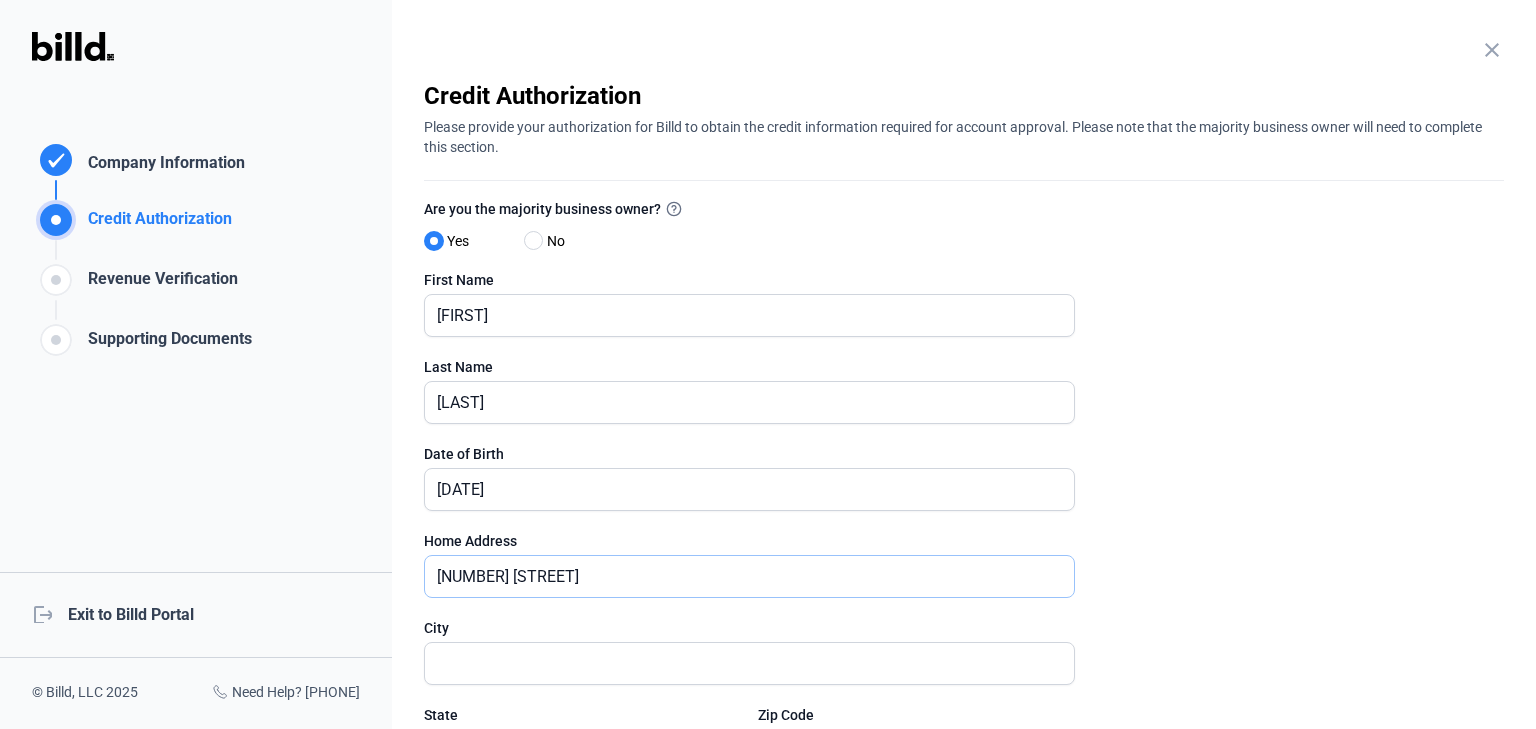 type on "[NUMBER] [STREET]" 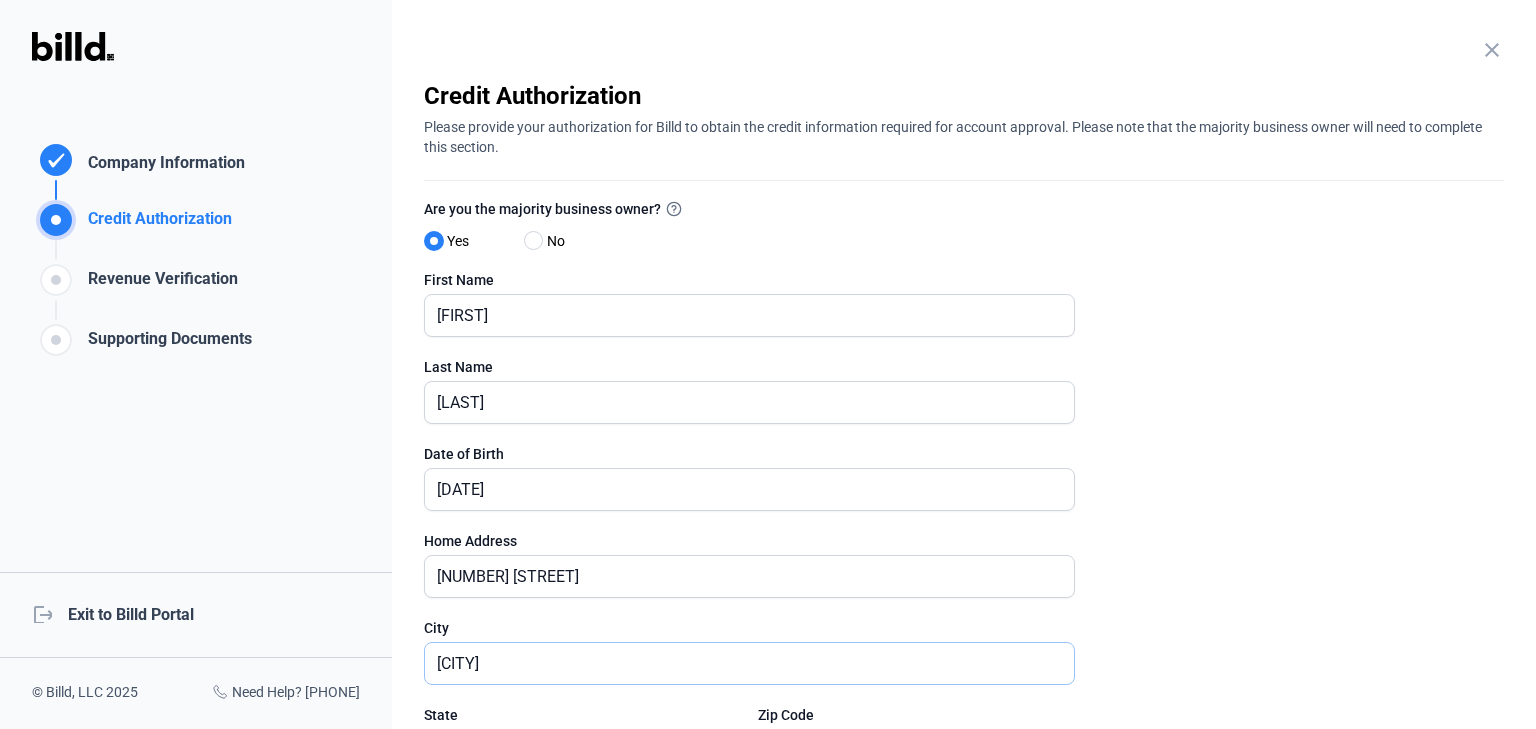 type on "[CITY]" 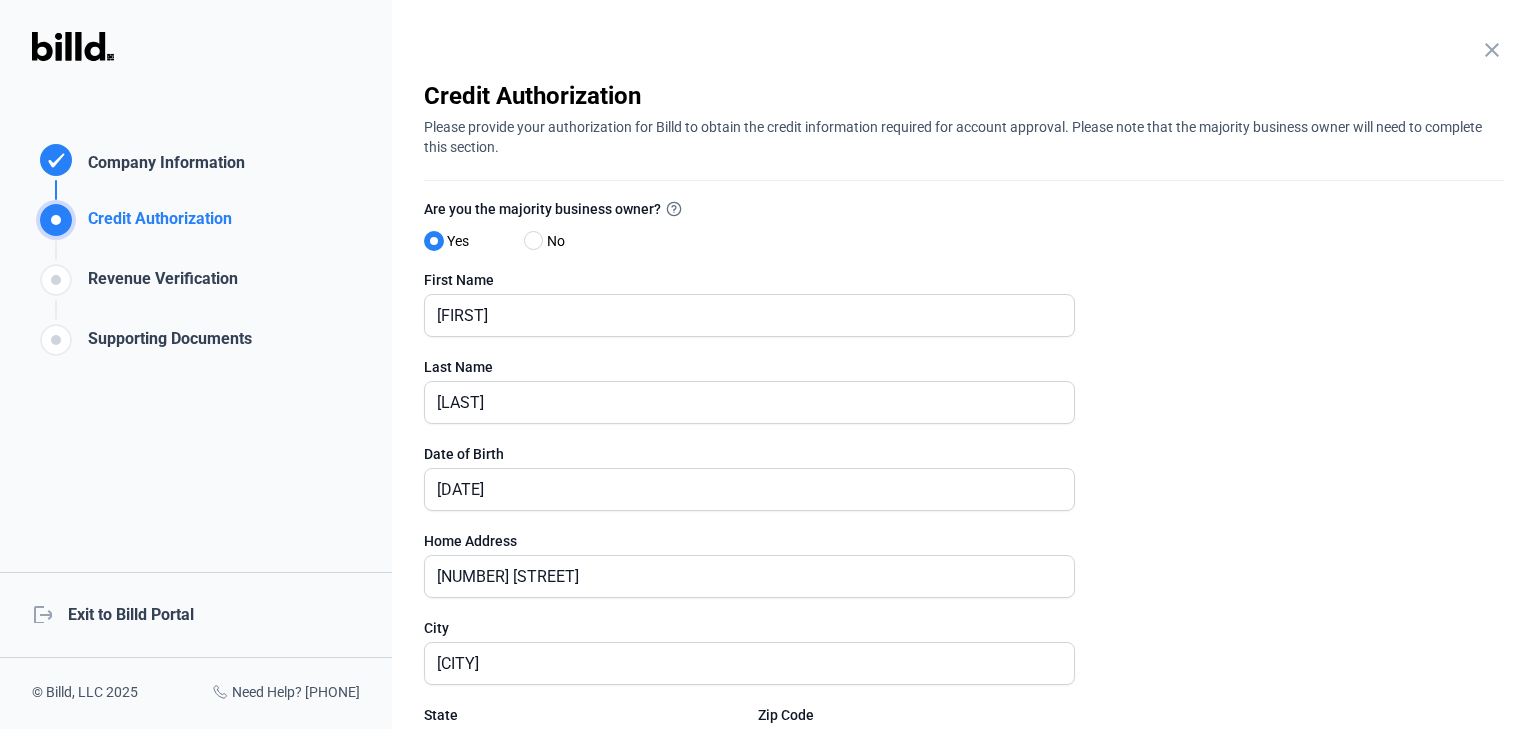 scroll, scrollTop: 382, scrollLeft: 0, axis: vertical 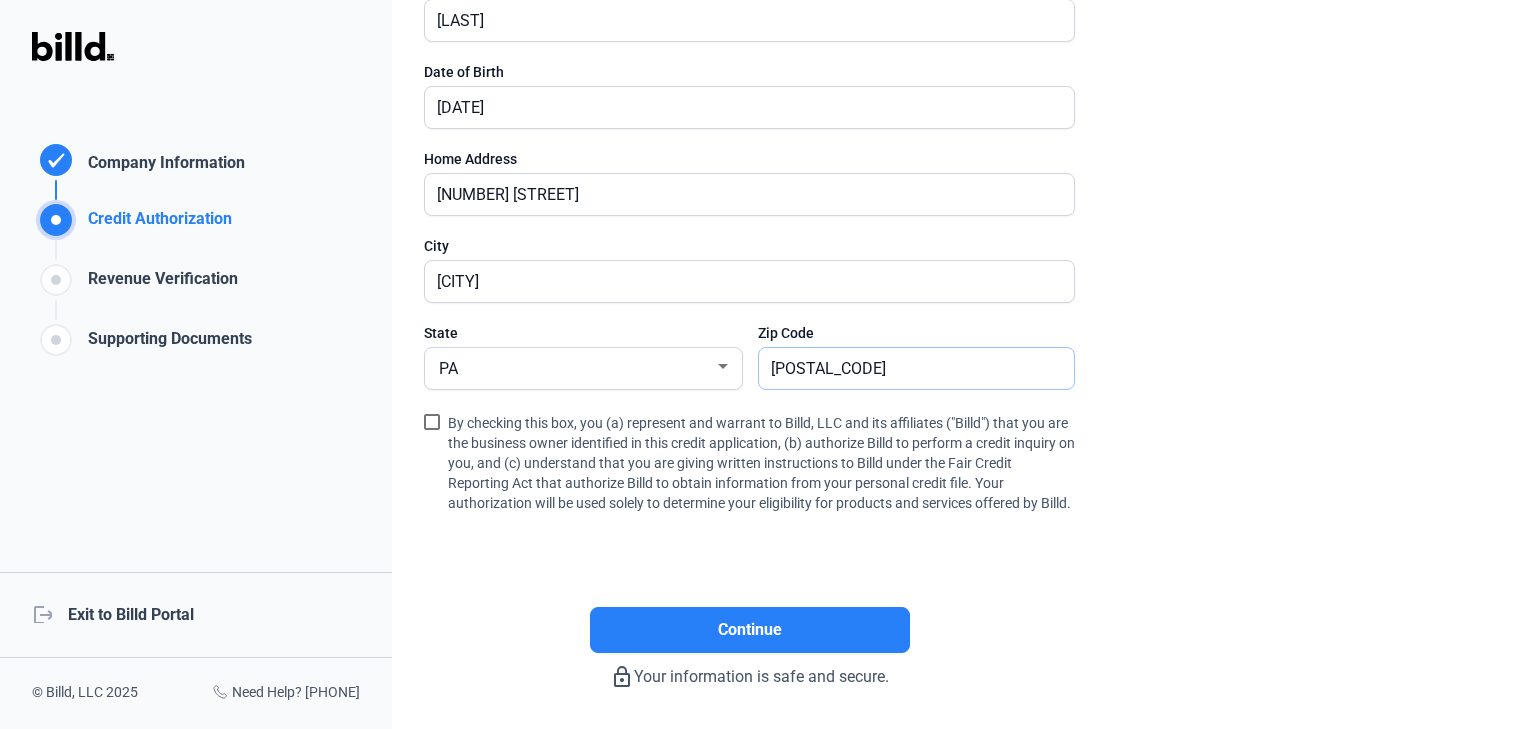 type on "[POSTAL_CODE]" 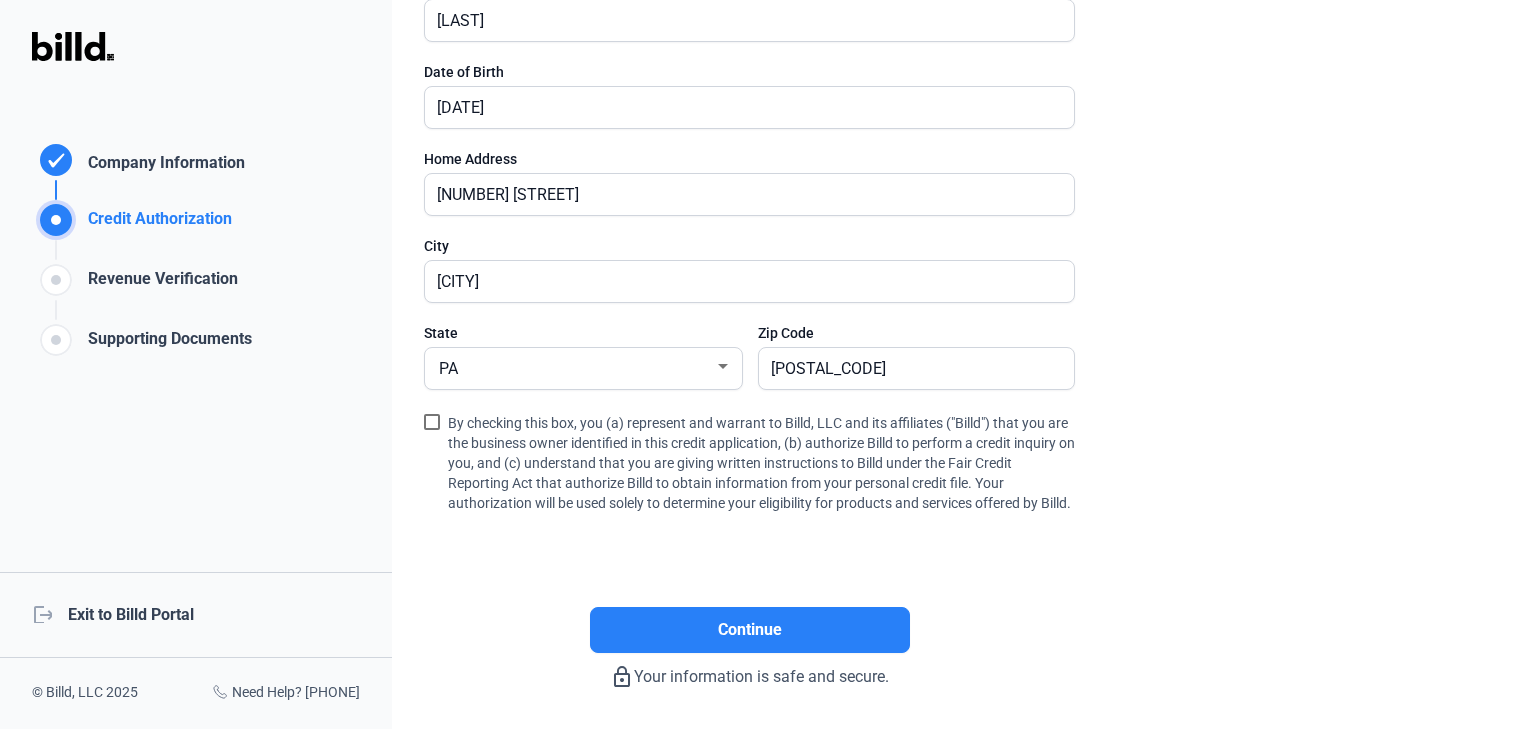 click at bounding box center (432, 422) 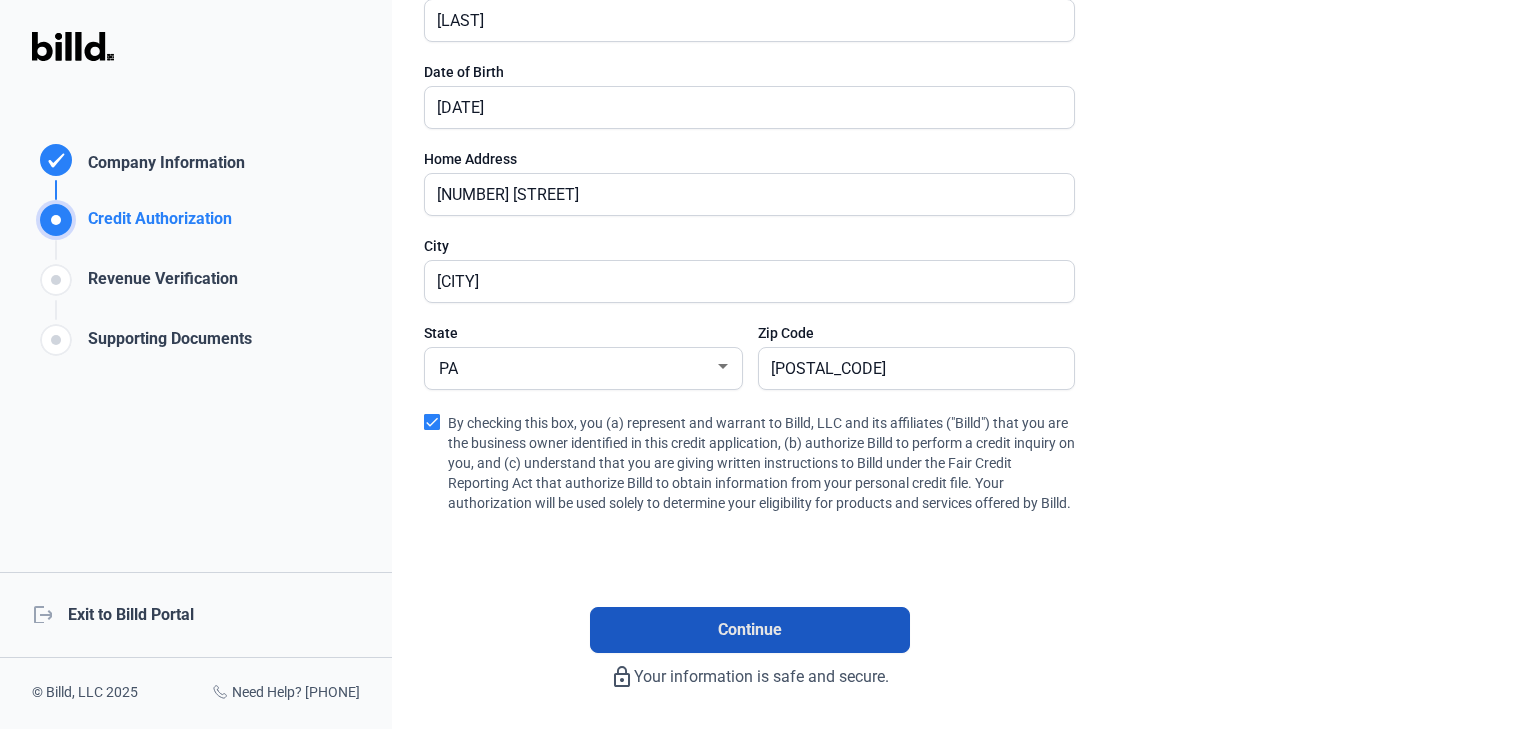 click on "Continue" 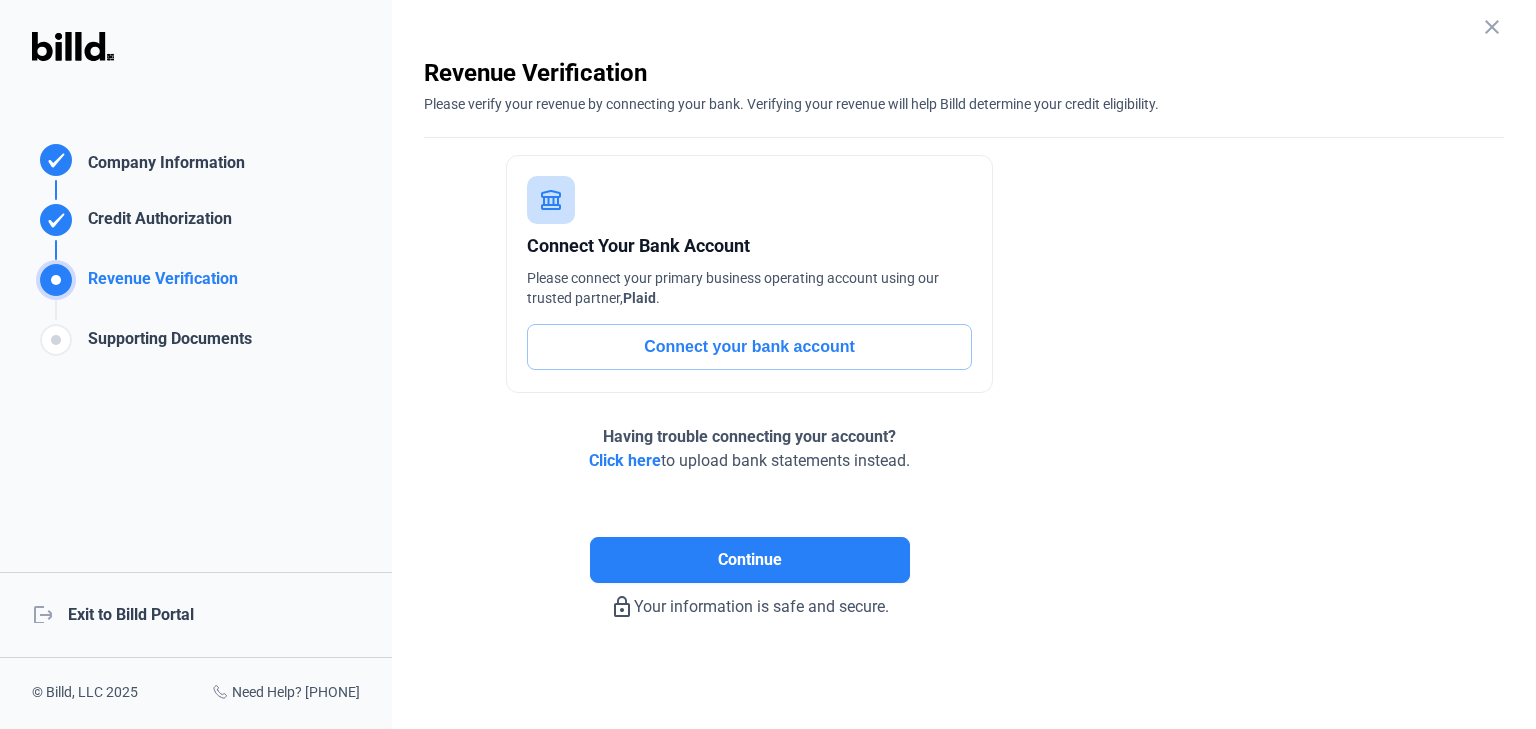 scroll, scrollTop: 22, scrollLeft: 0, axis: vertical 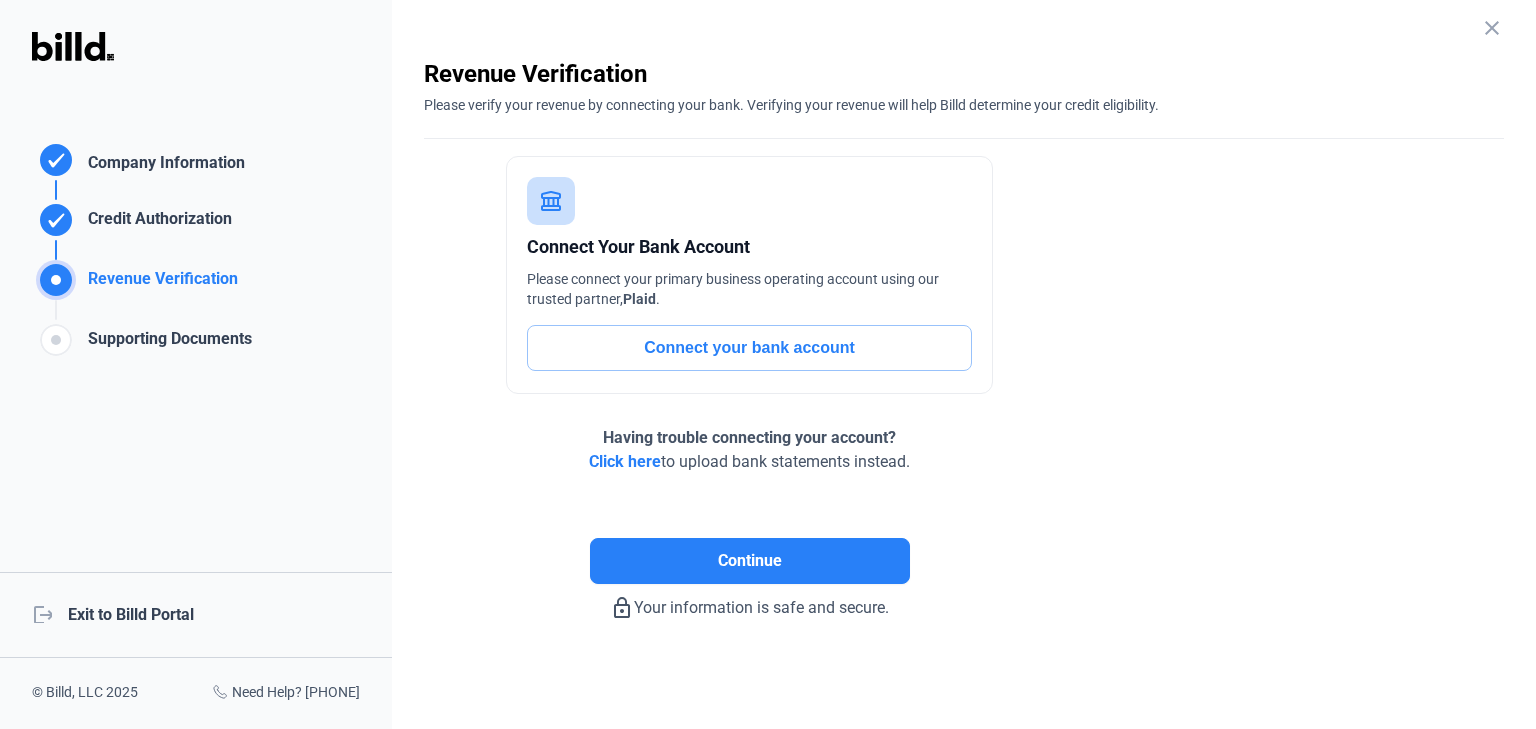click on "Click here" 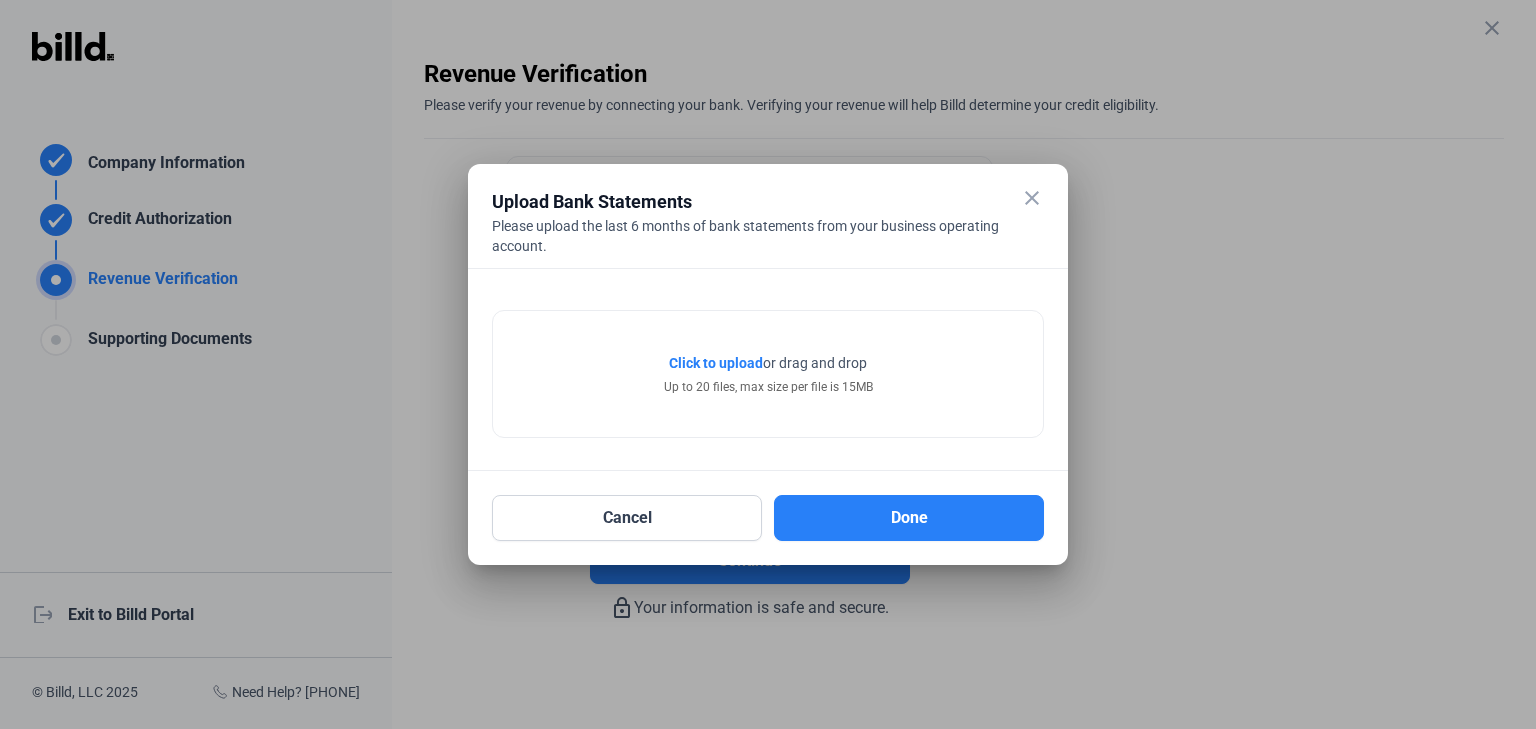 click on "Click to upload" at bounding box center (716, 363) 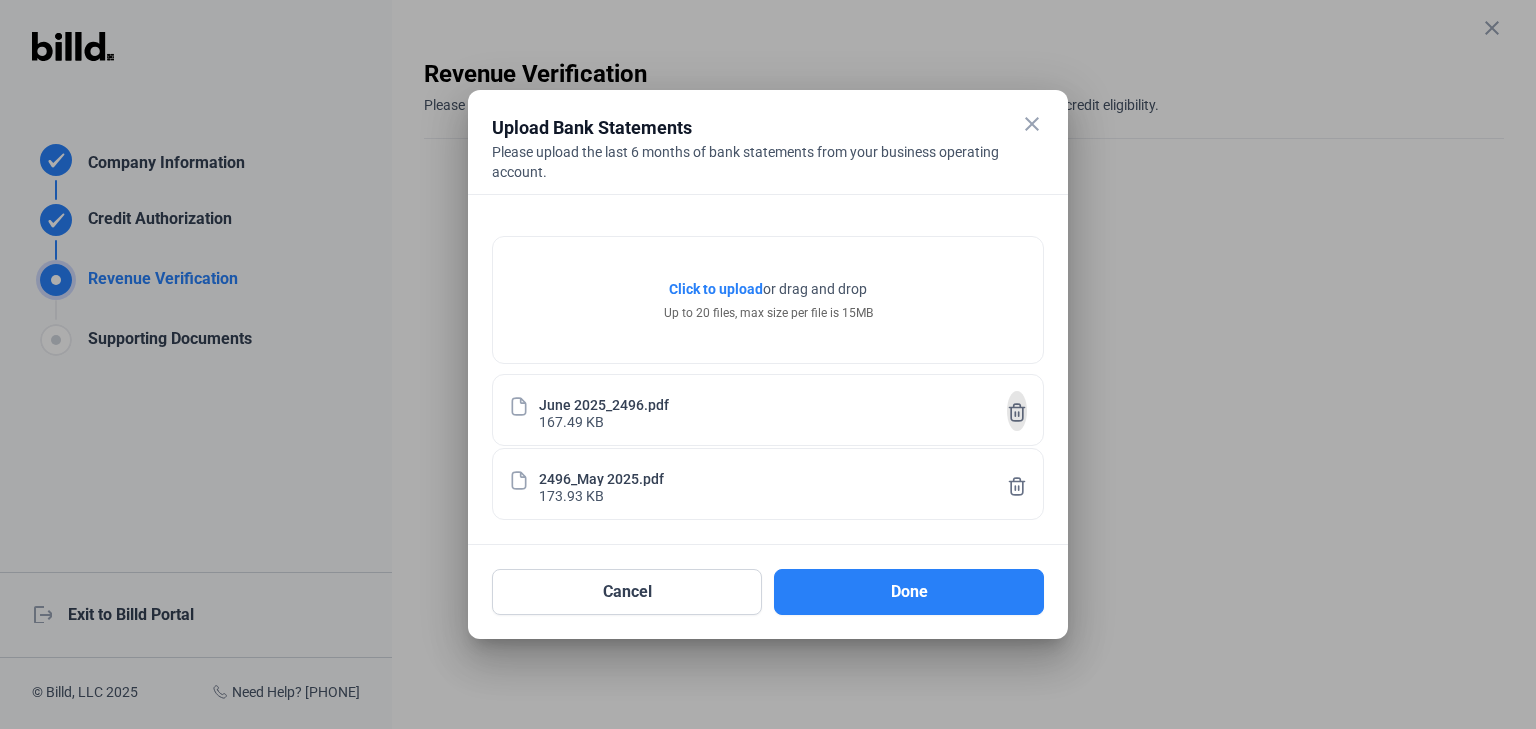 click 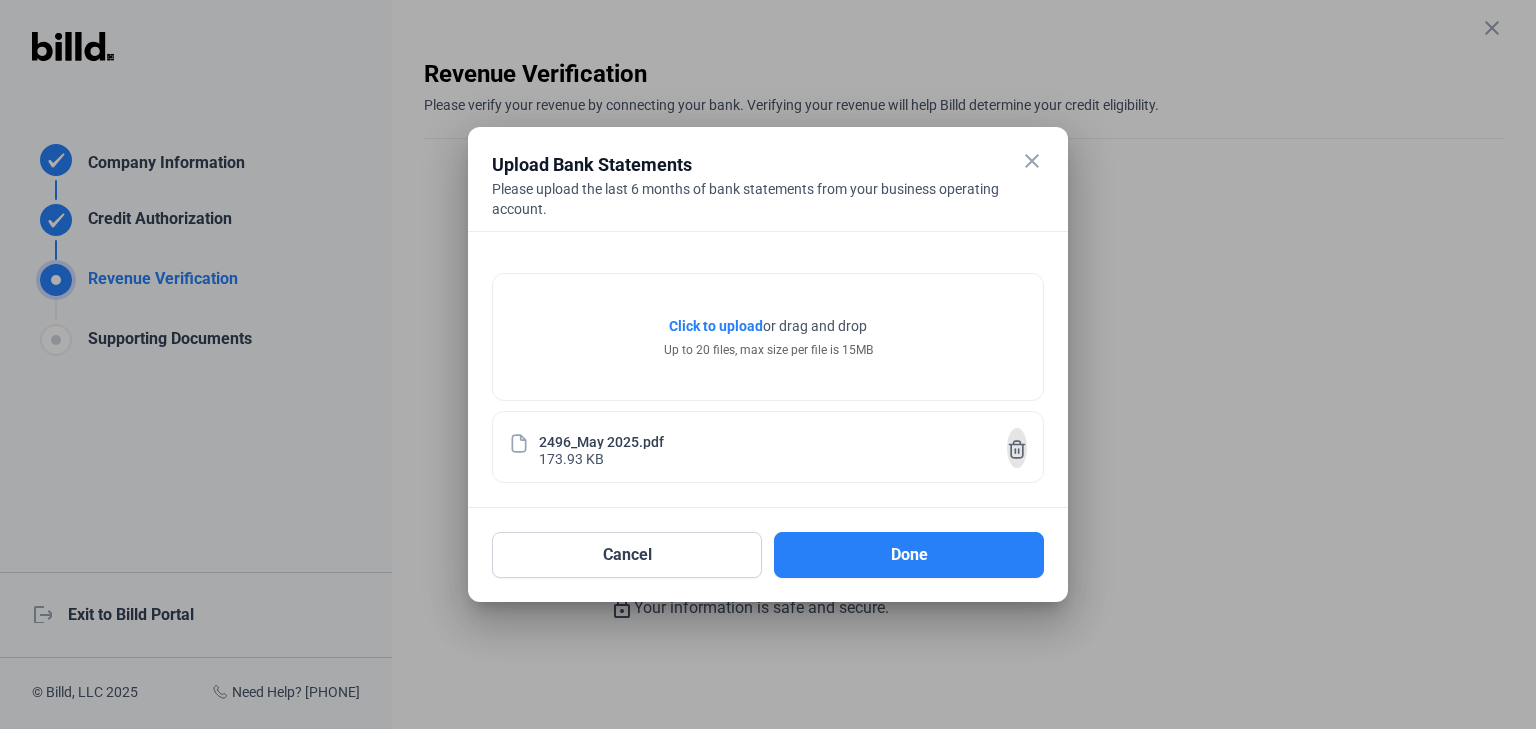 click at bounding box center (1017, 455) 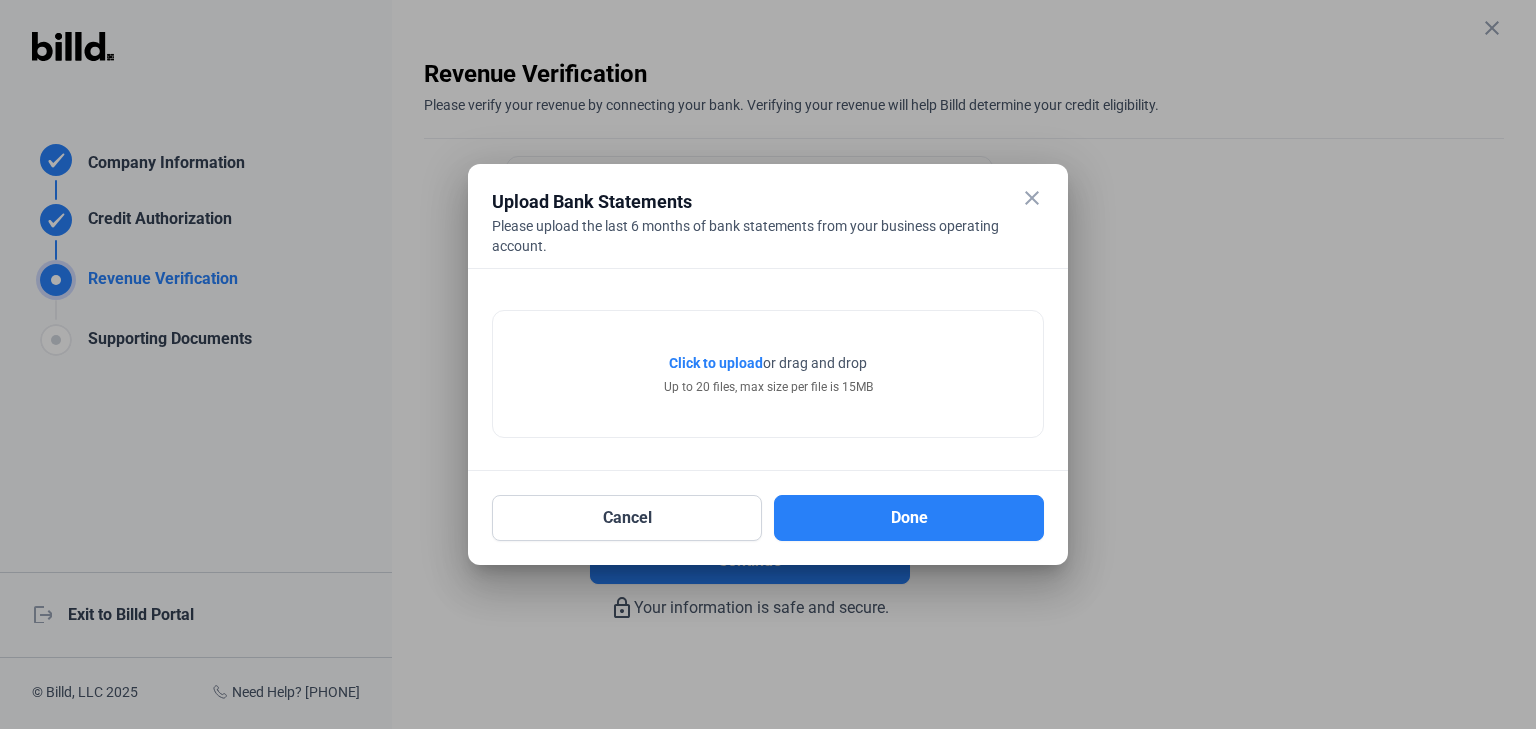 click on "Click to upload" at bounding box center [716, 363] 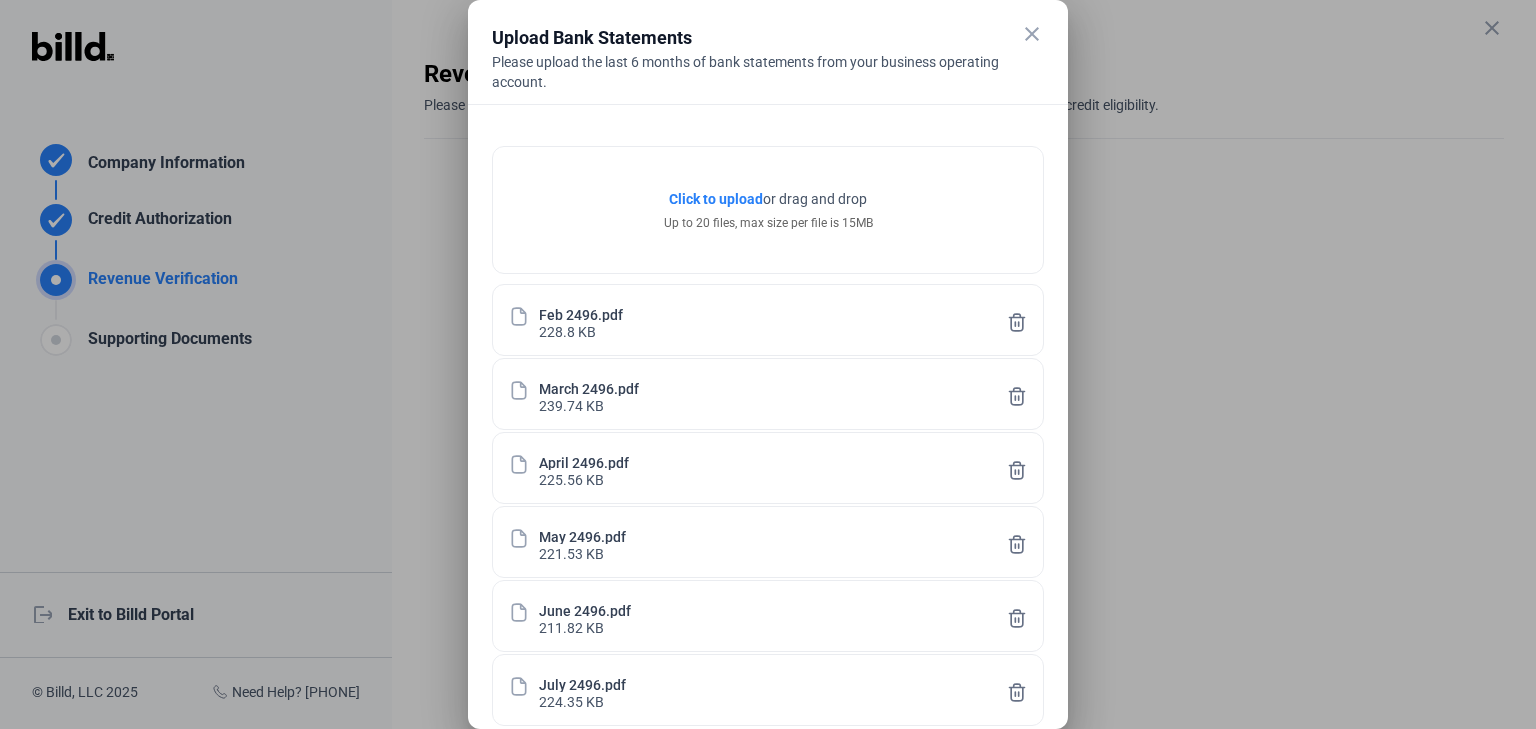 click on "Click to upload" at bounding box center [716, 199] 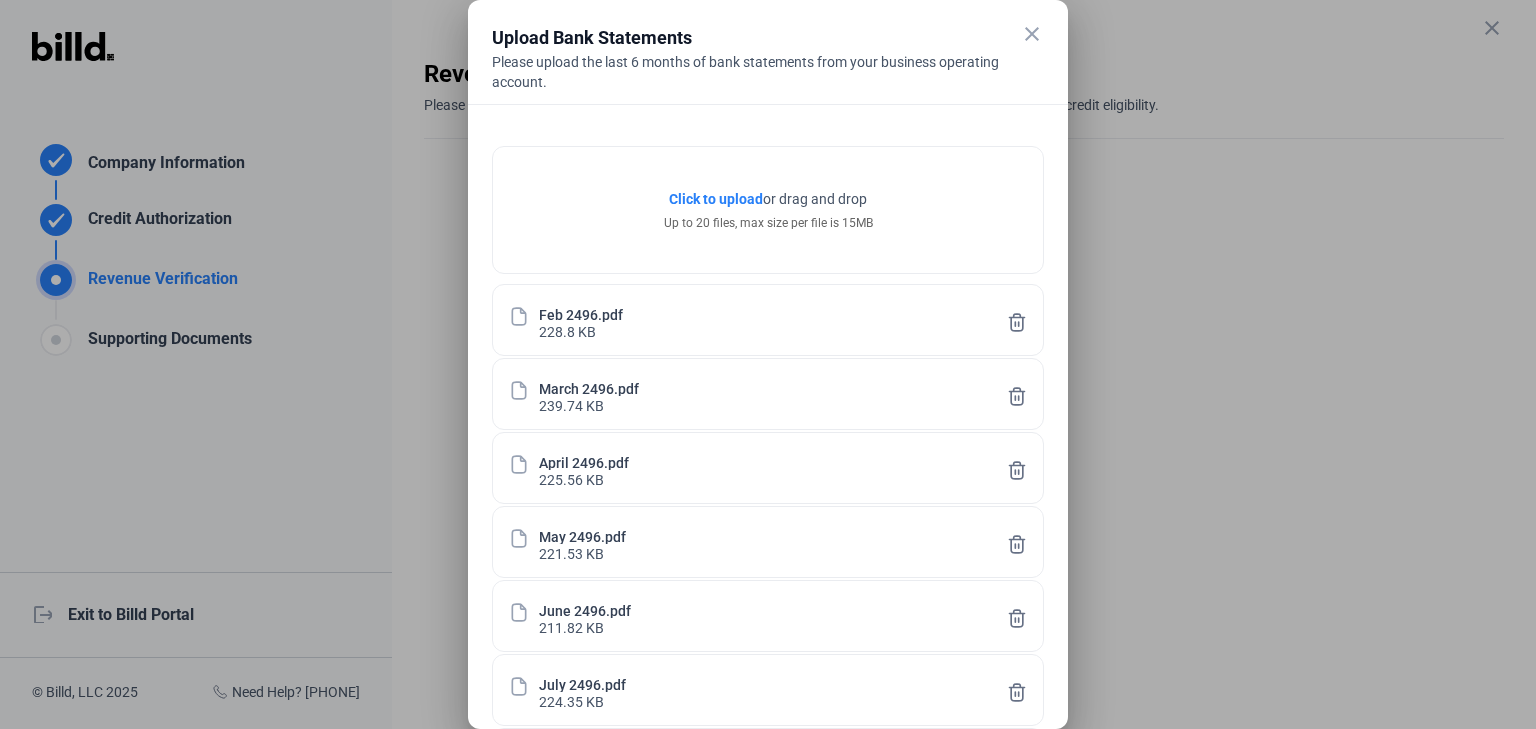 click on "April 2496.pdf  225.56 KB" at bounding box center [768, 468] 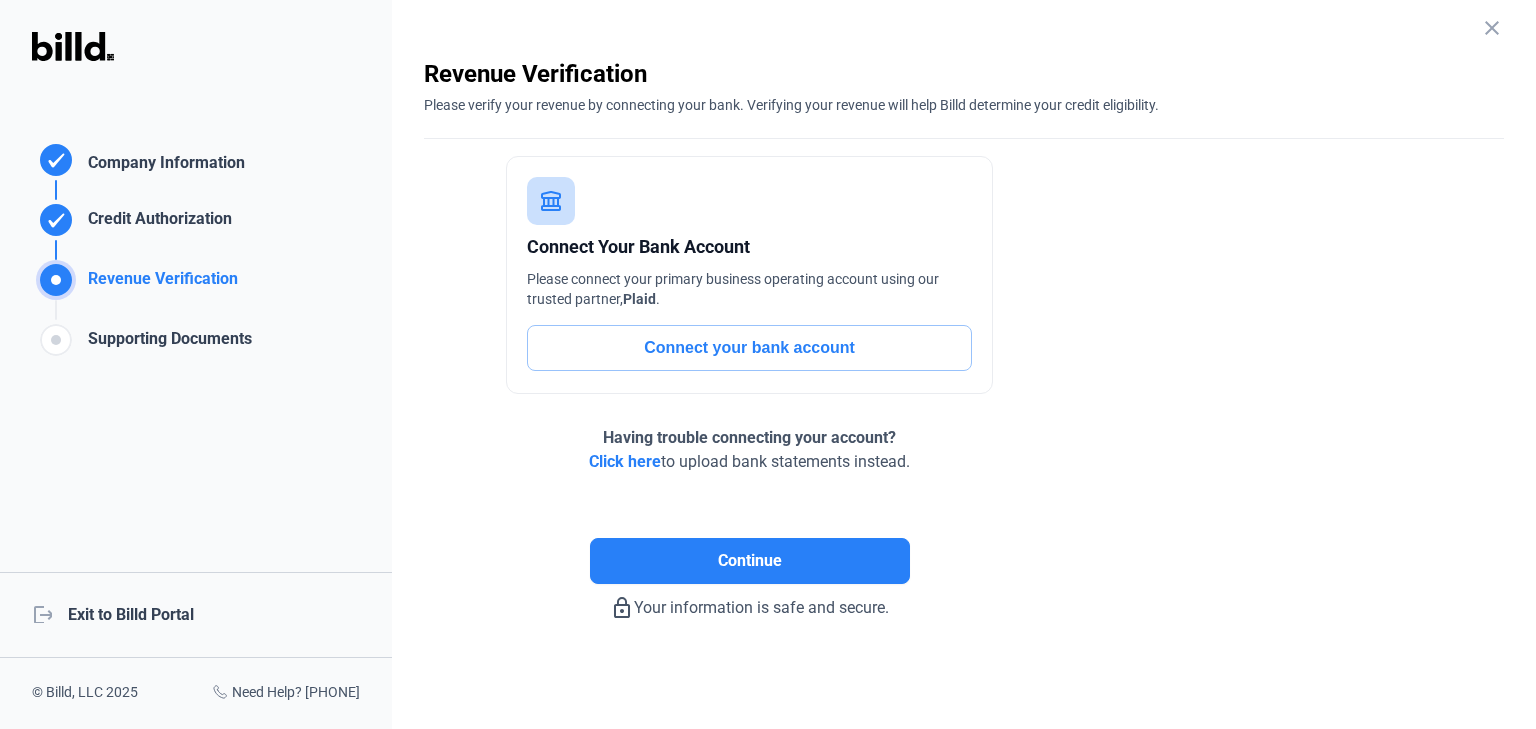click on "Click here" 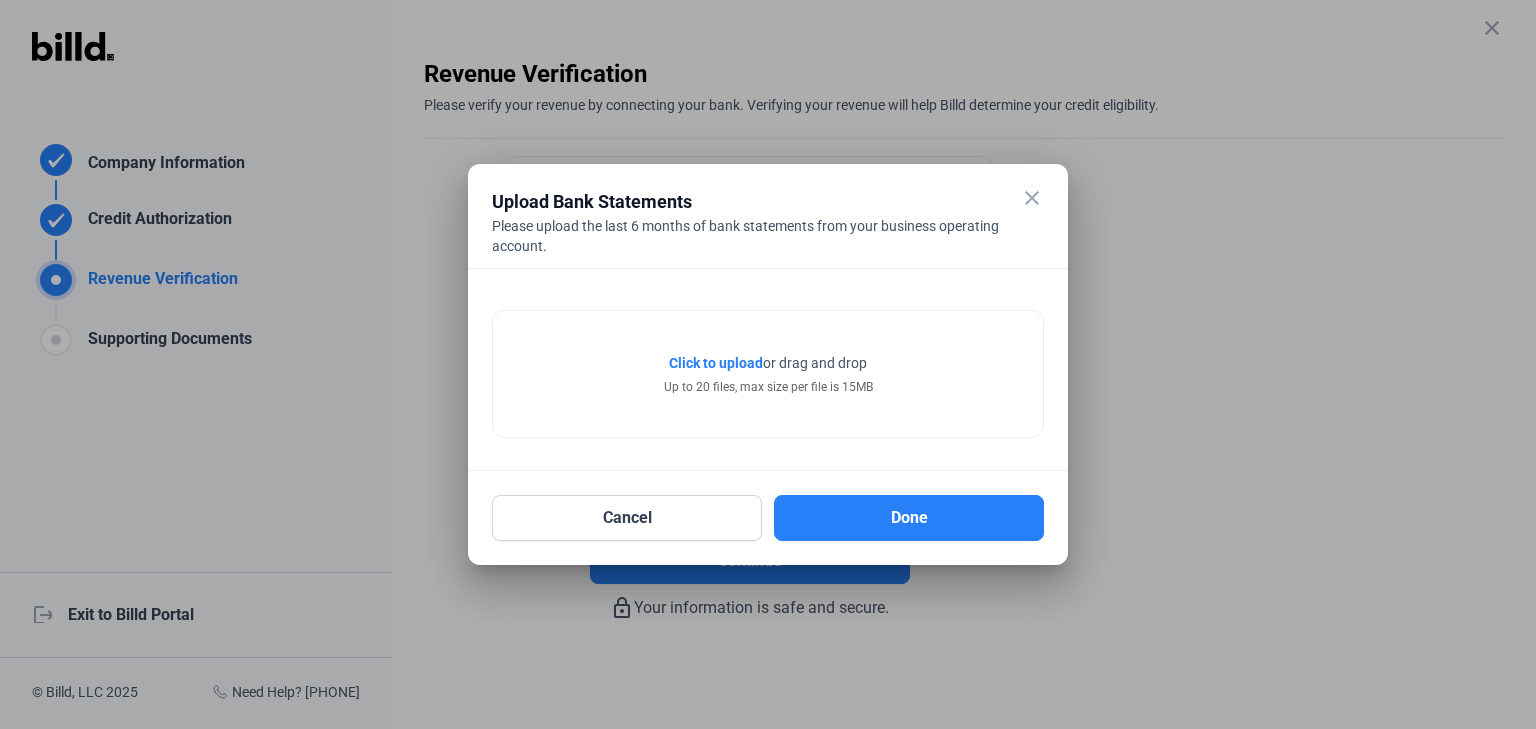 click on "Click to upload" at bounding box center [716, 363] 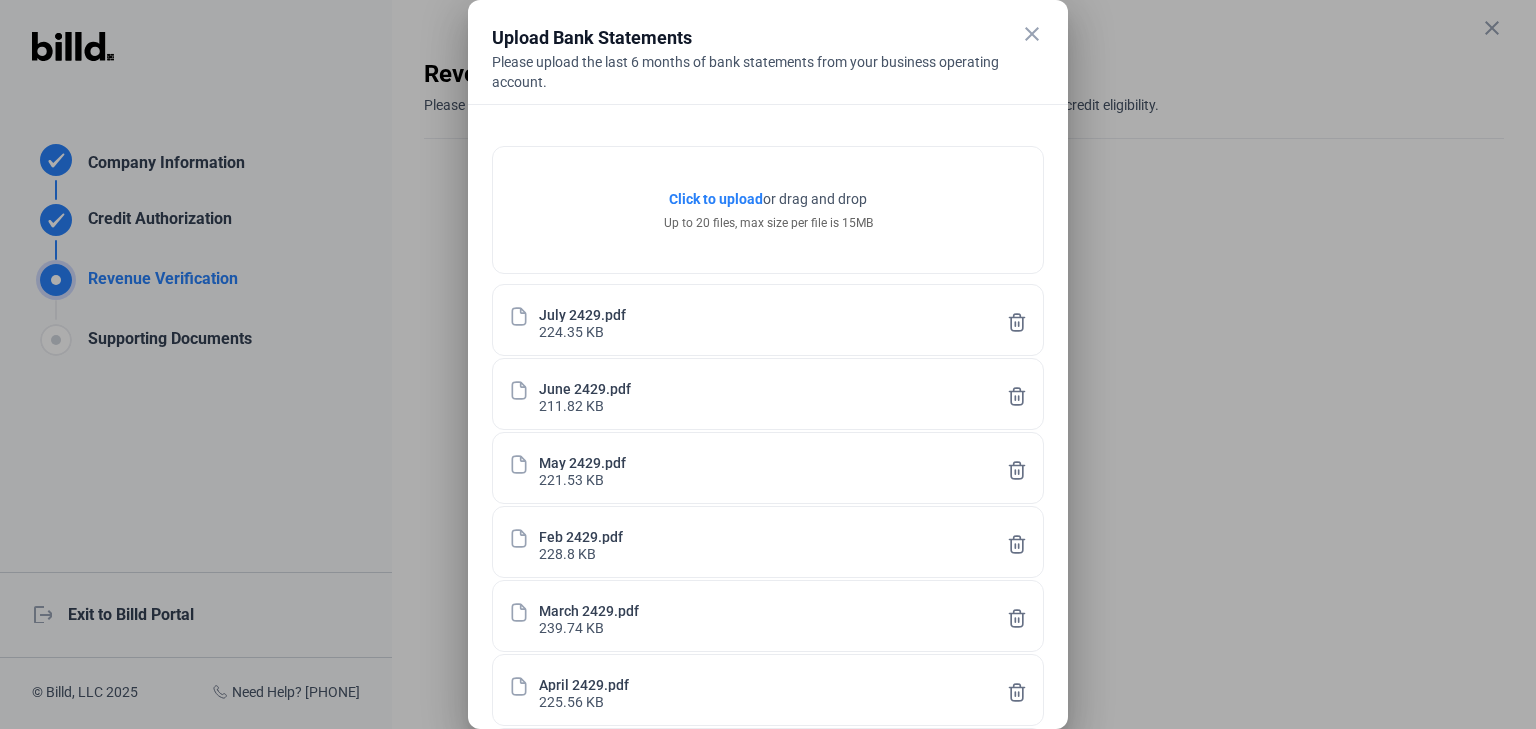 drag, startPoint x: 938, startPoint y: 189, endPoint x: 813, endPoint y: 109, distance: 148.40822 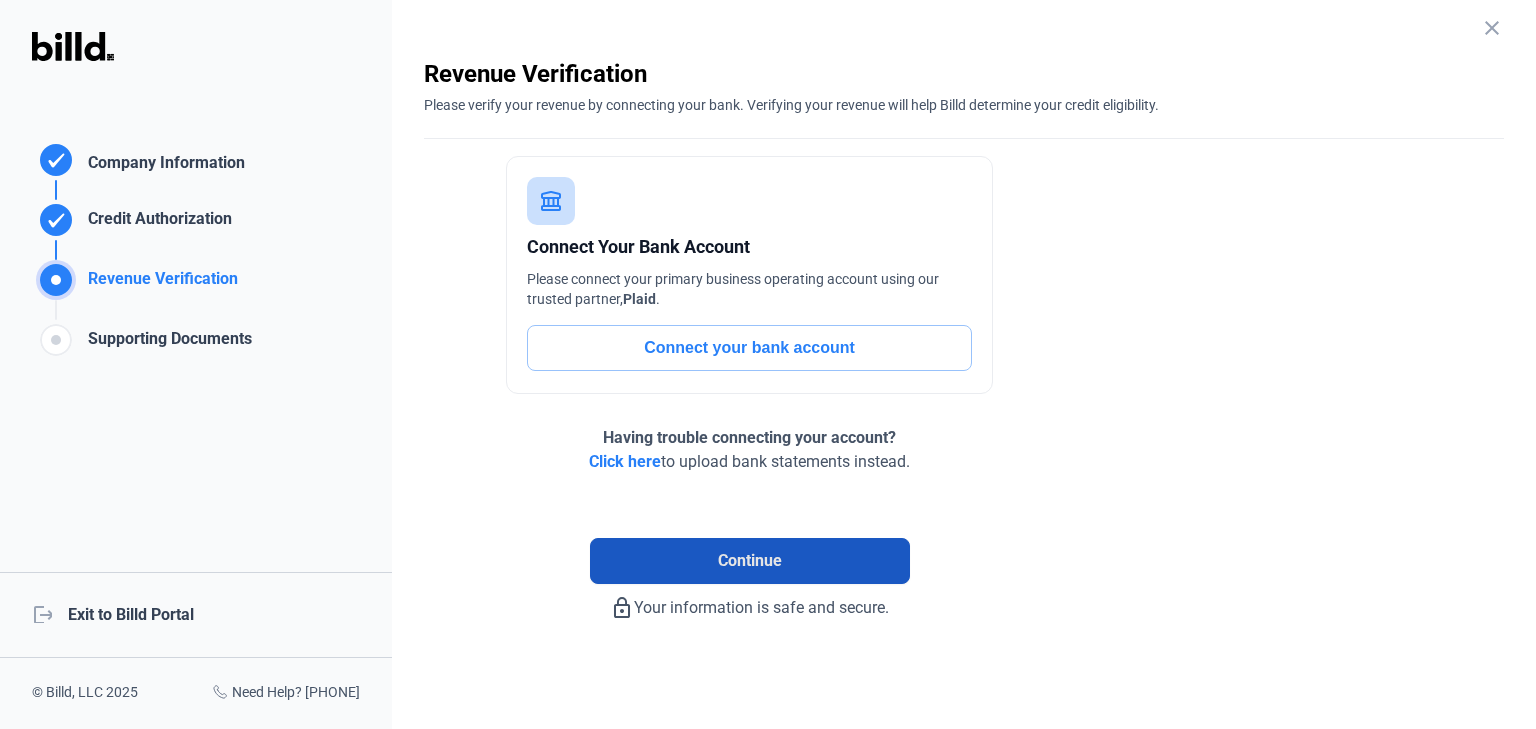 click on "Continue" 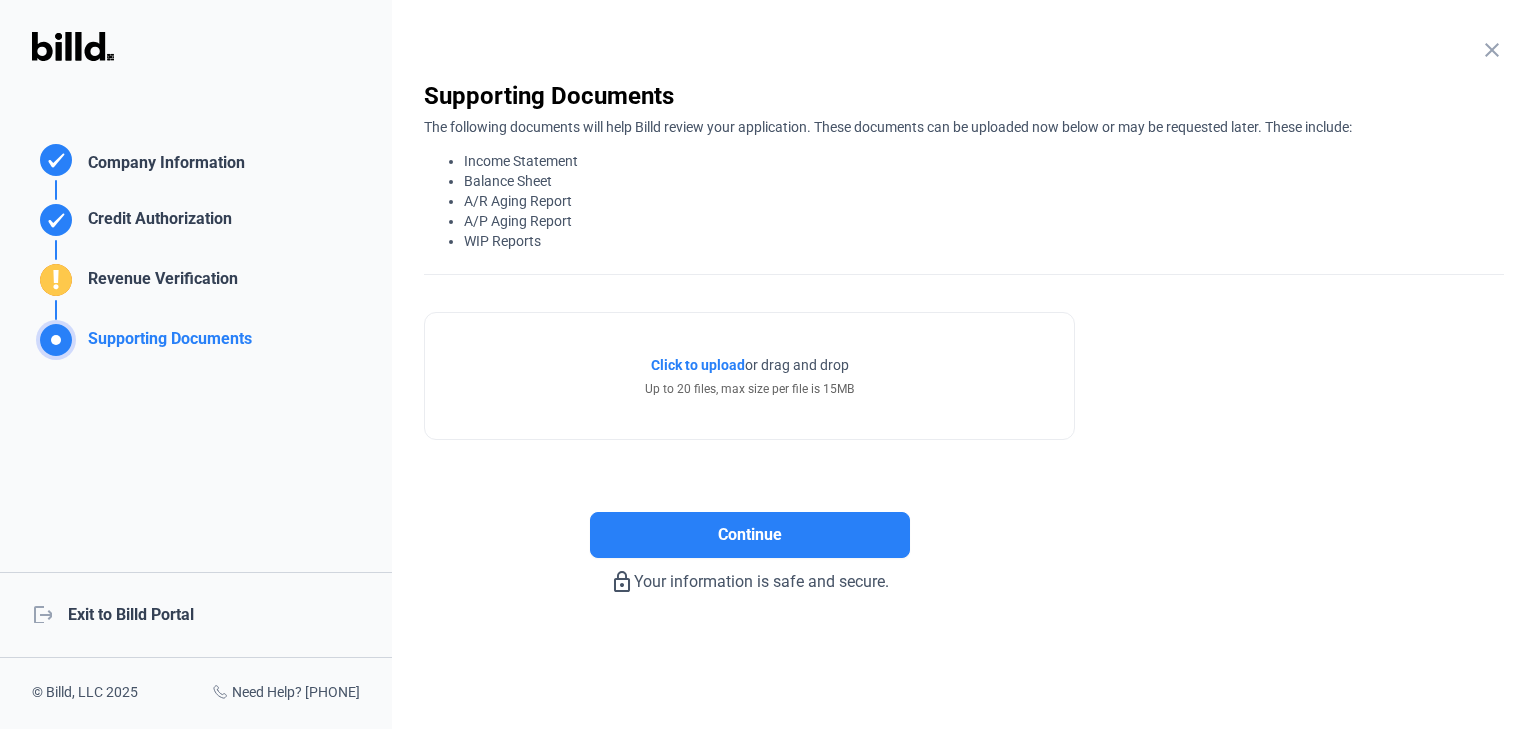 click on "Revenue Verification" 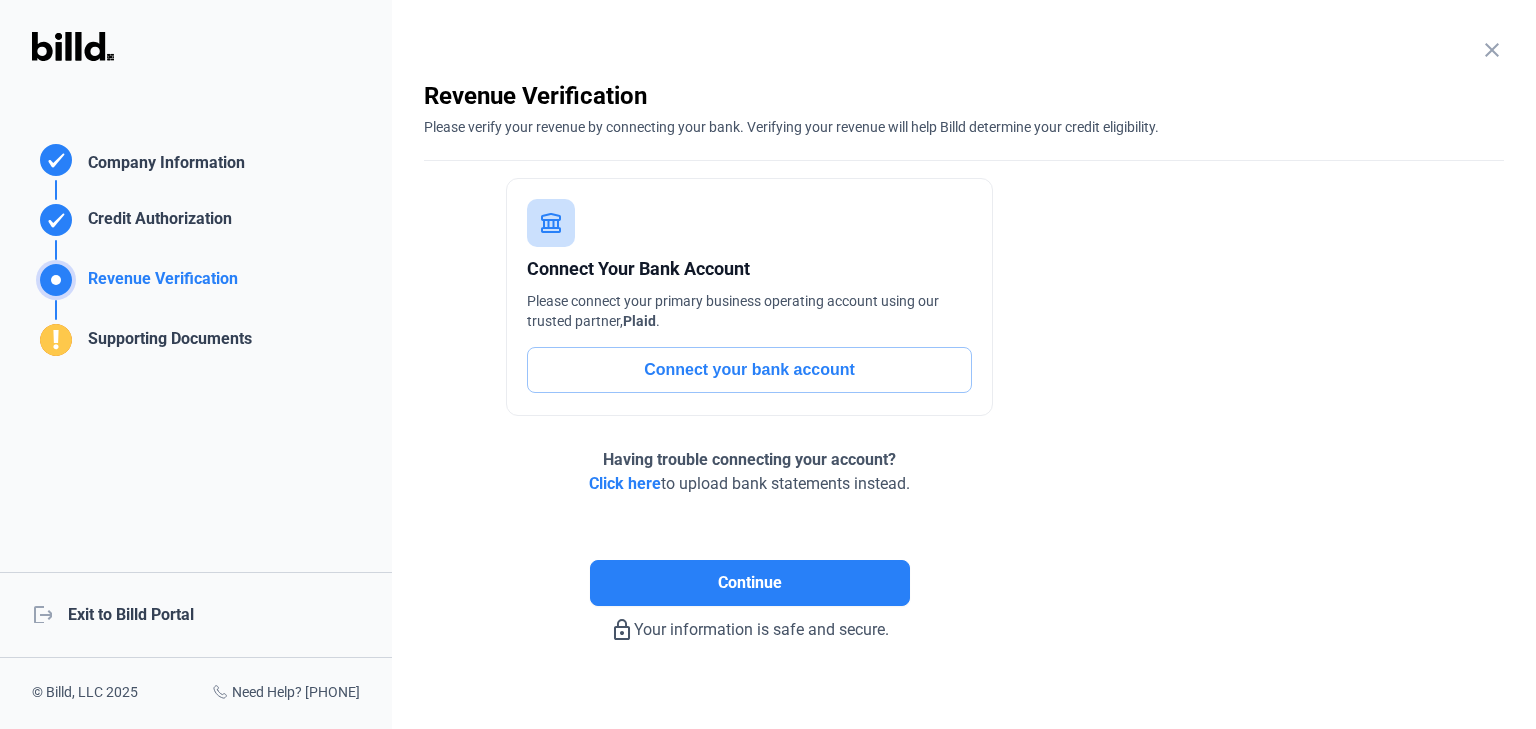 click on "Click here" 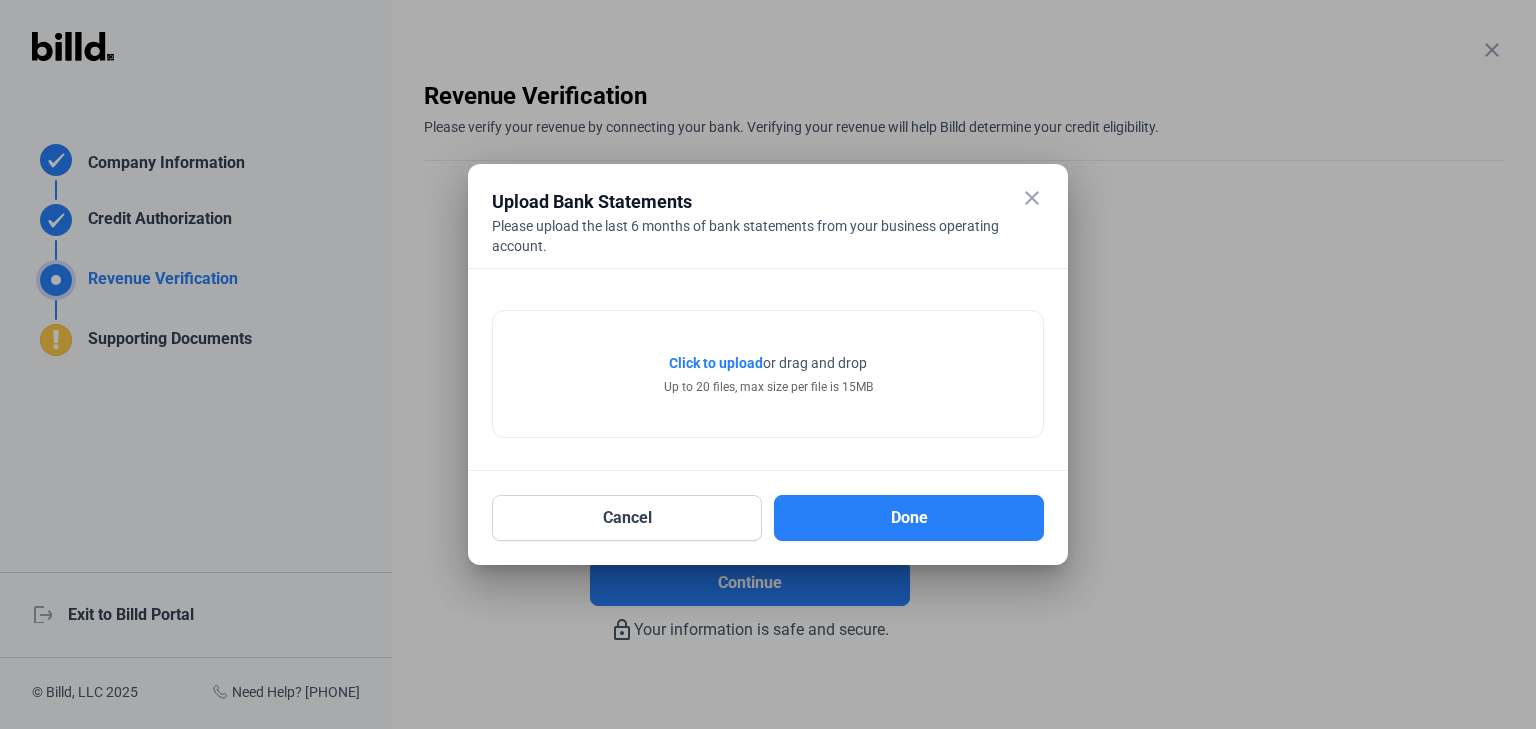 click on "Click to upload" at bounding box center [716, 363] 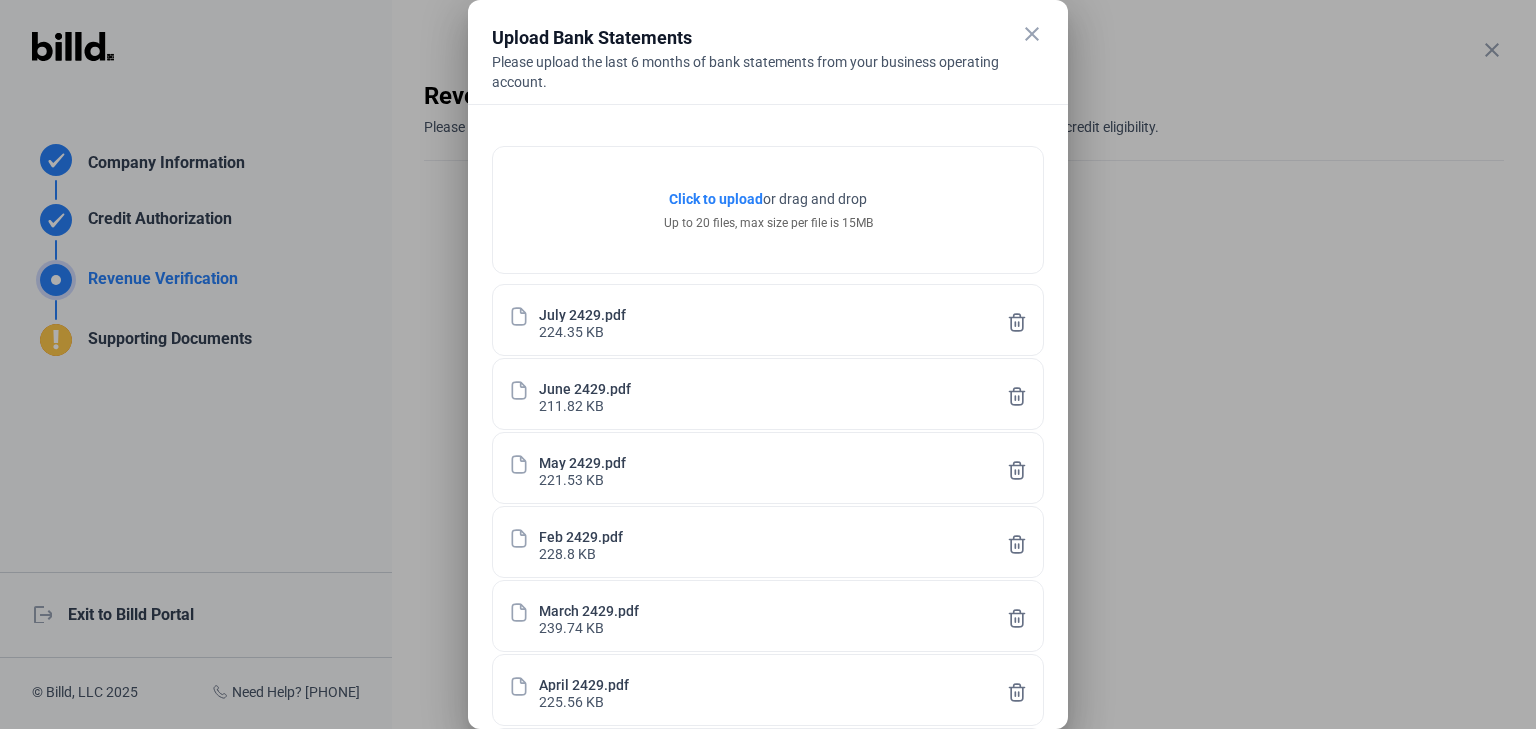 click on "Feb 2429.pdf  228.8 KB" at bounding box center (768, 542) 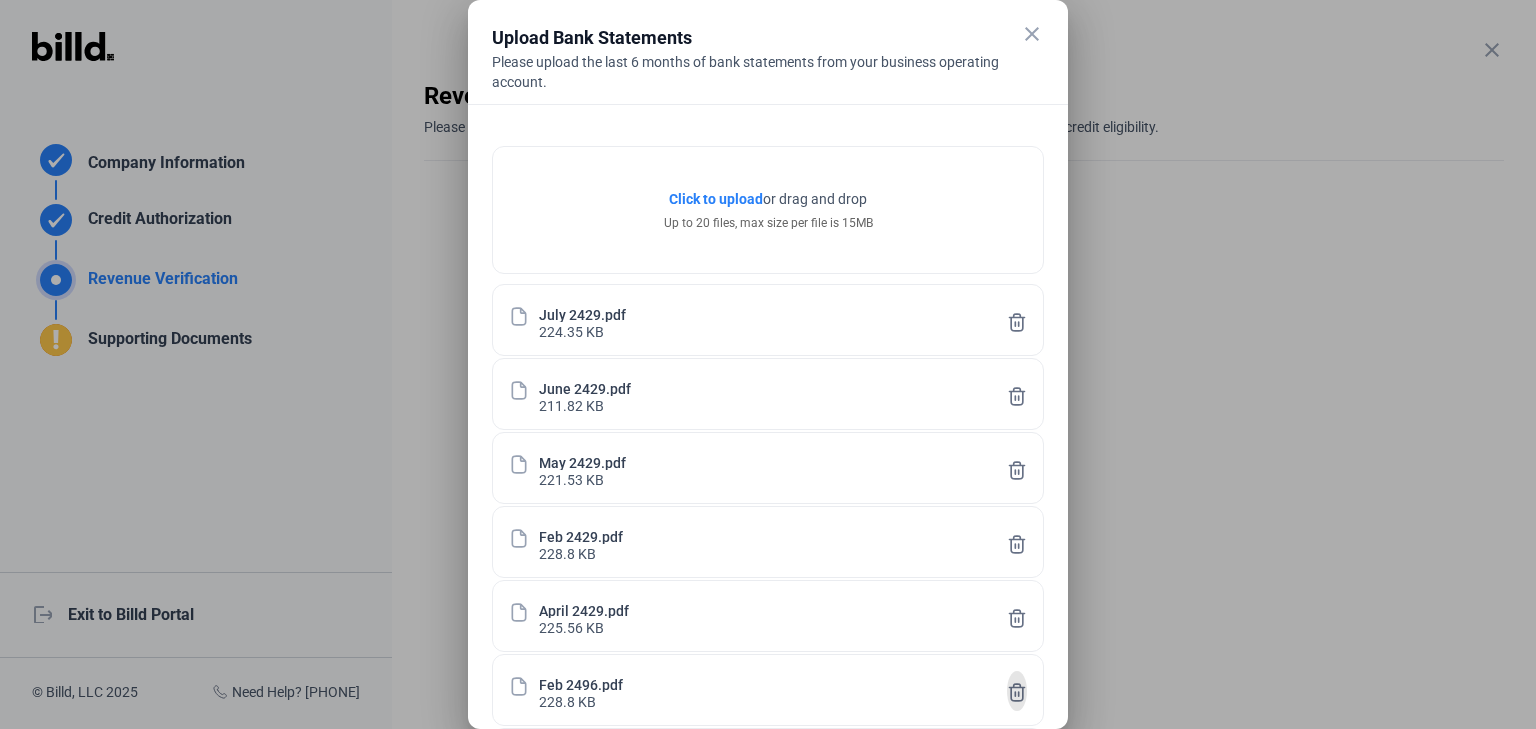 drag, startPoint x: 1018, startPoint y: 688, endPoint x: 1008, endPoint y: 676, distance: 15.6205 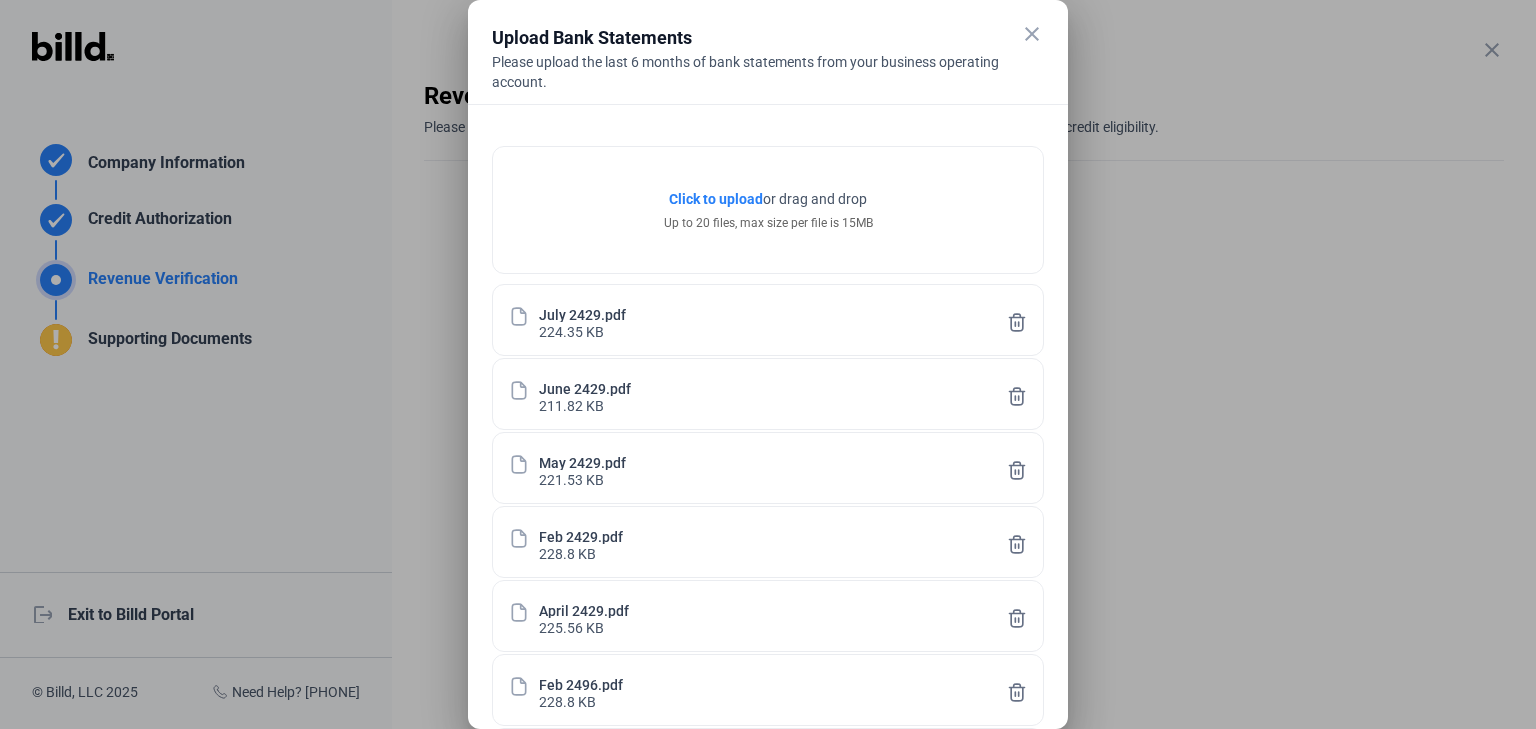 click on "Click to upload" at bounding box center (716, 199) 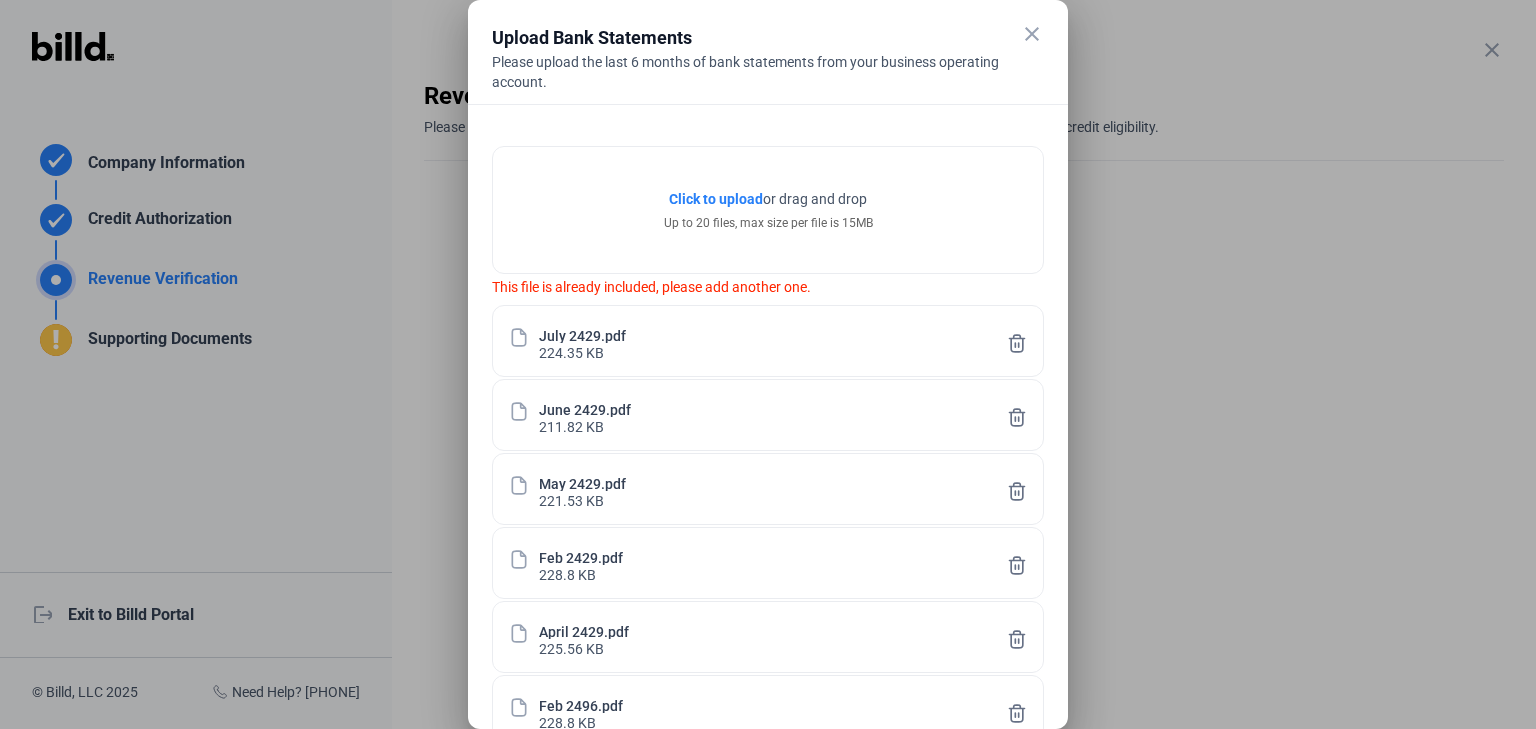 drag, startPoint x: 926, startPoint y: 312, endPoint x: 974, endPoint y: 521, distance: 214.44113 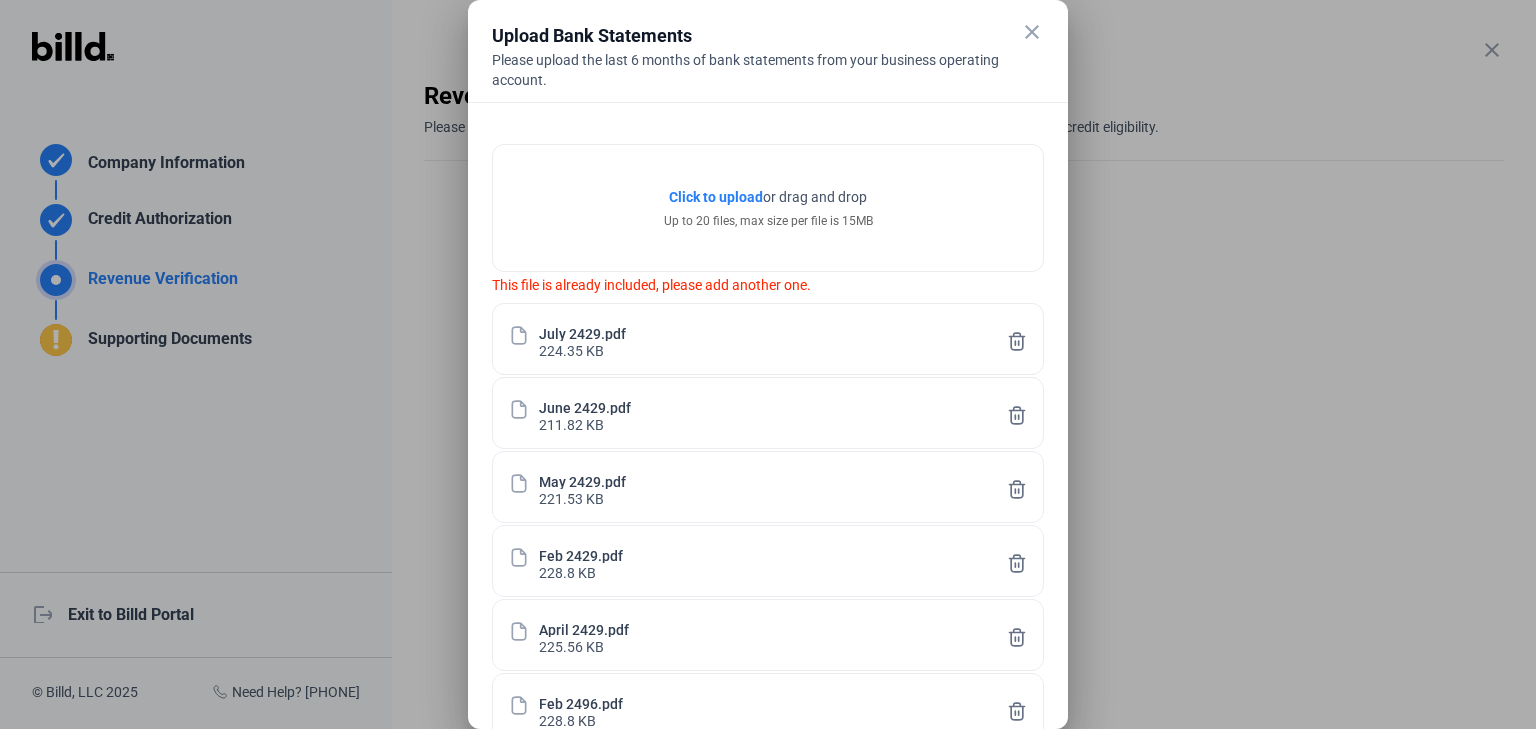 type 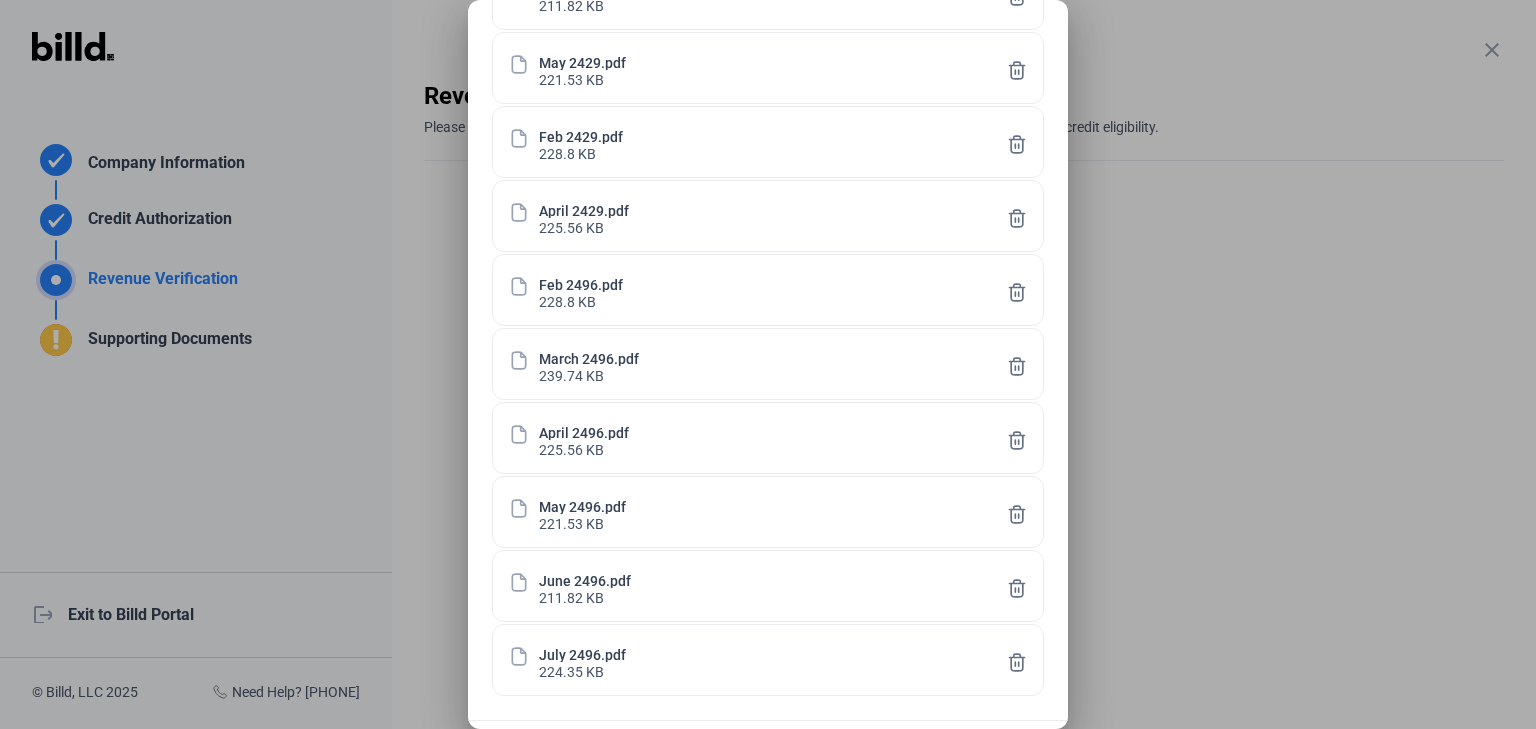 click at bounding box center (1017, 365) 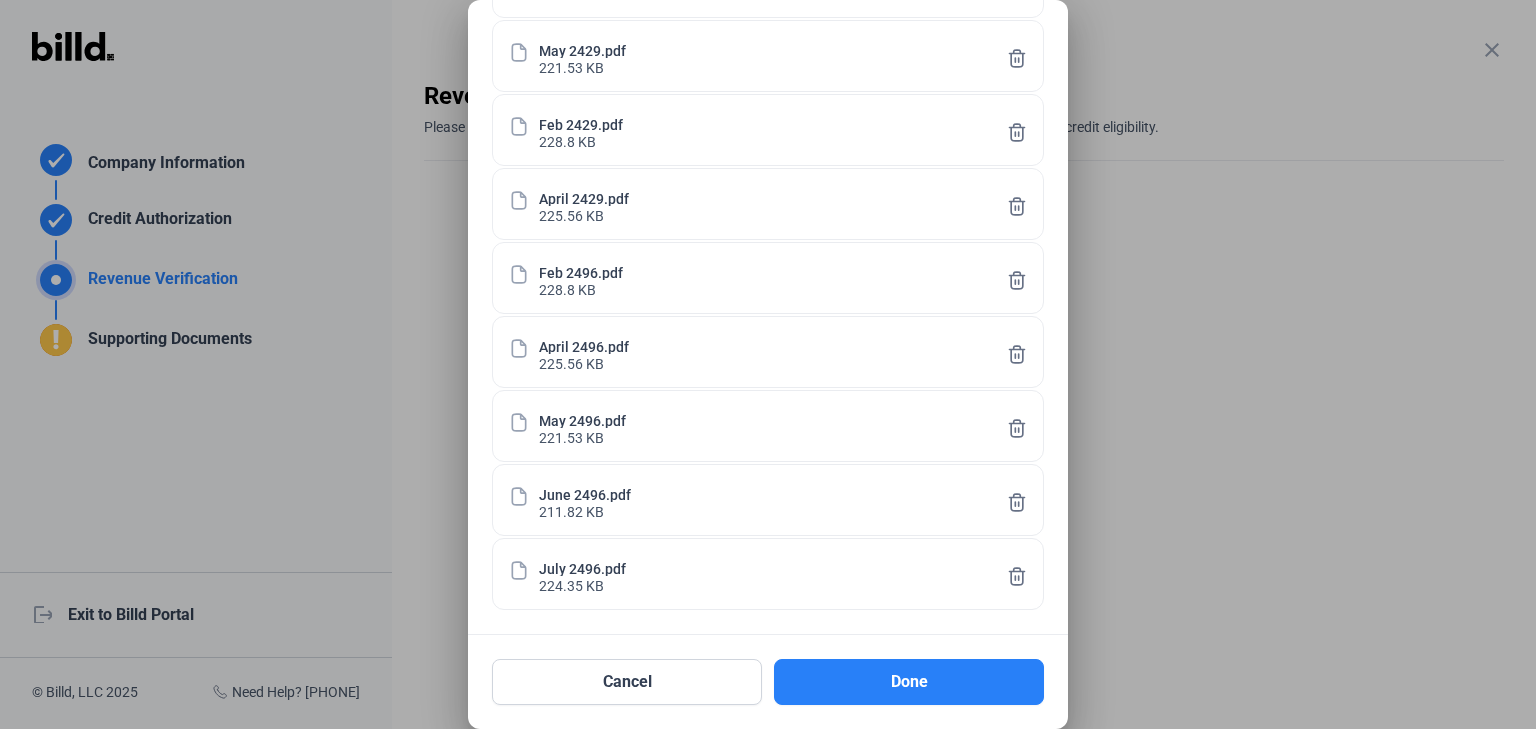 scroll, scrollTop: 400, scrollLeft: 0, axis: vertical 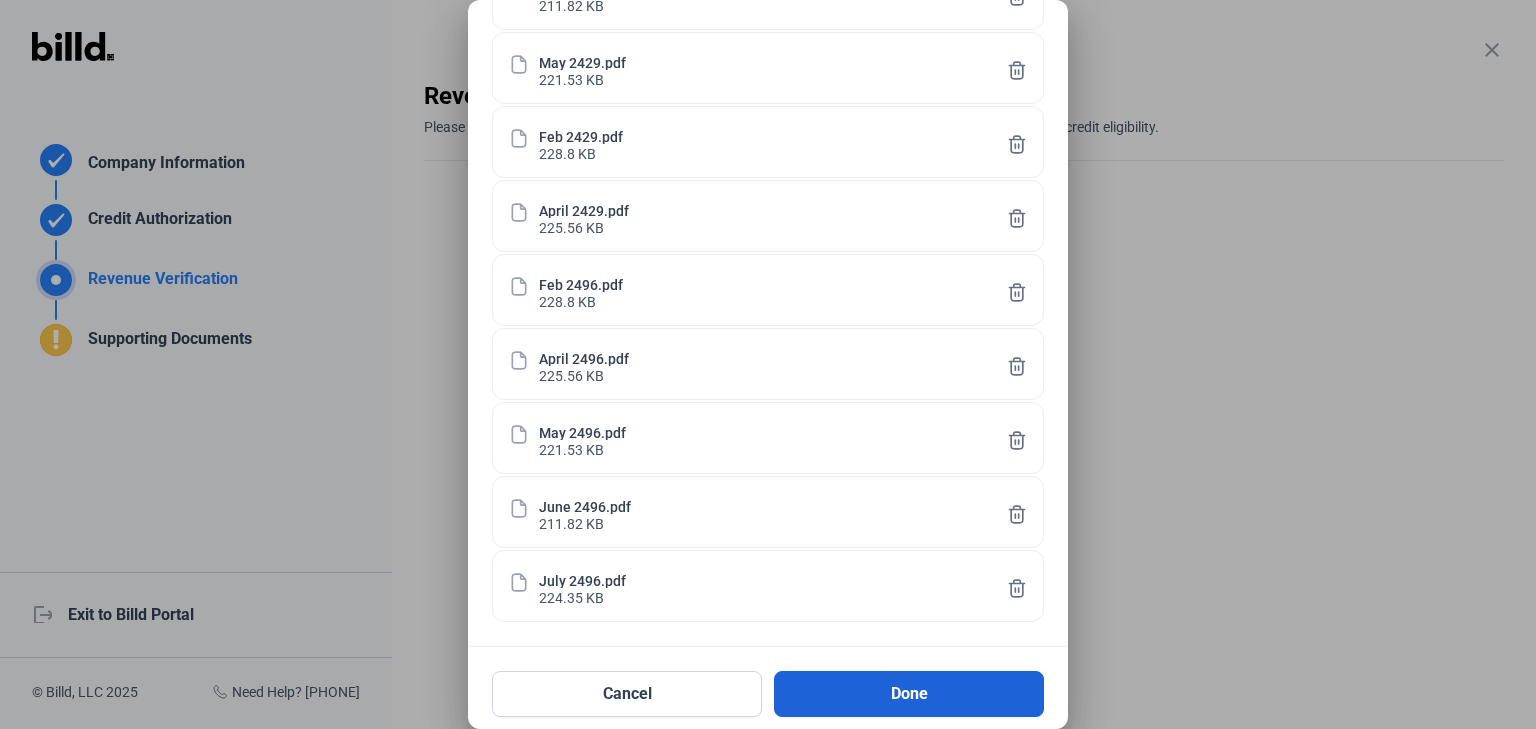 click on "Done" at bounding box center (909, 694) 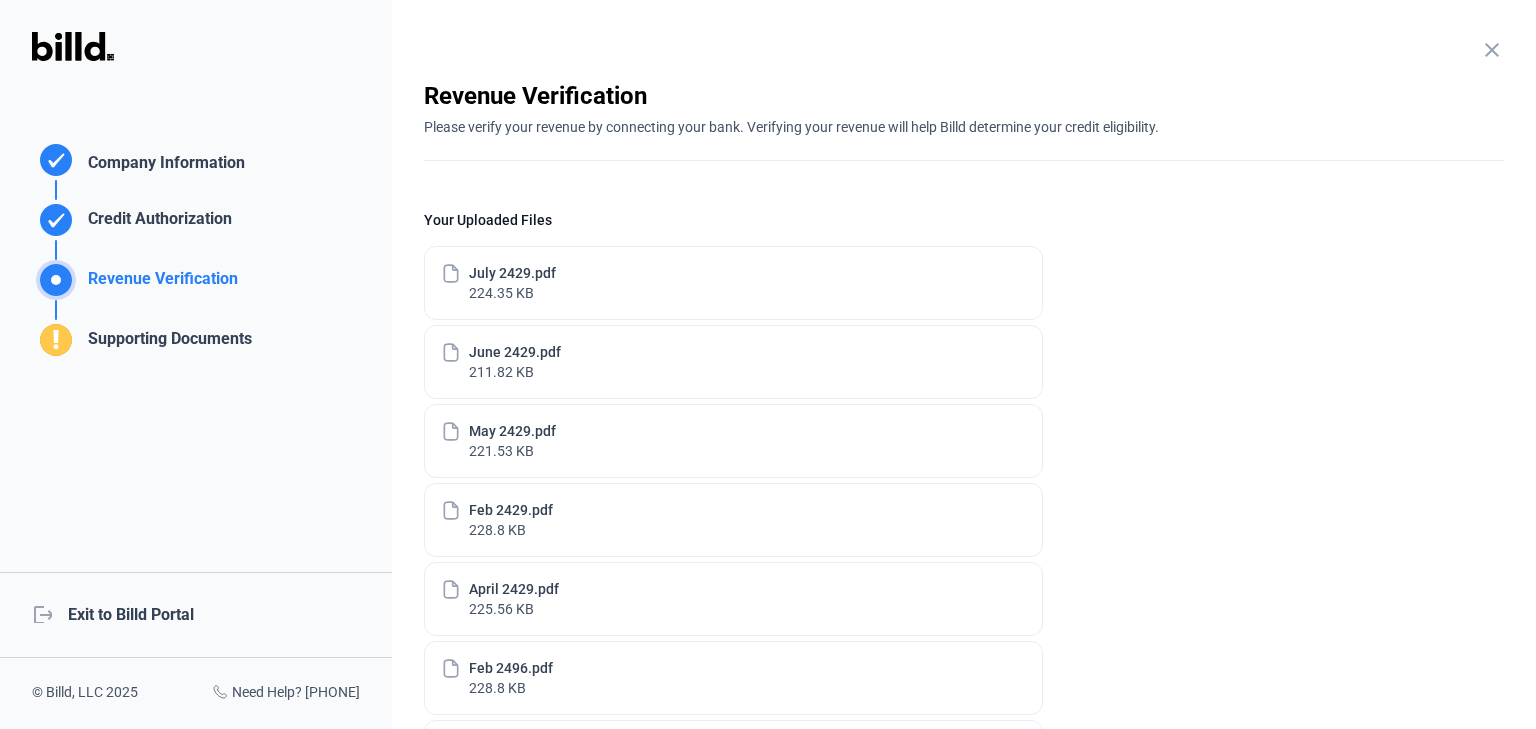 click on "close  Revenue Verification   Please verify your revenue by connecting your bank. Verifying your revenue will help Billd determine your credit eligibility.  Your Uploaded Files July 2429.pdf 224.35 KB June 2429.pdf 211.82 KB May 2429.pdf 221.53 KB Feb 2429.pdf 228.8 KB April 2429.pdf 225.56 KB Feb 2496.pdf 228.8 KB April 2496.pdf 225.56 KB May 2496.pdf 221.53 KB June 2496.pdf 211.82 KB July 2496.pdf 224.35 KB Upload additional bank statements   Continue  lock_outline  Your information is safe and secure." 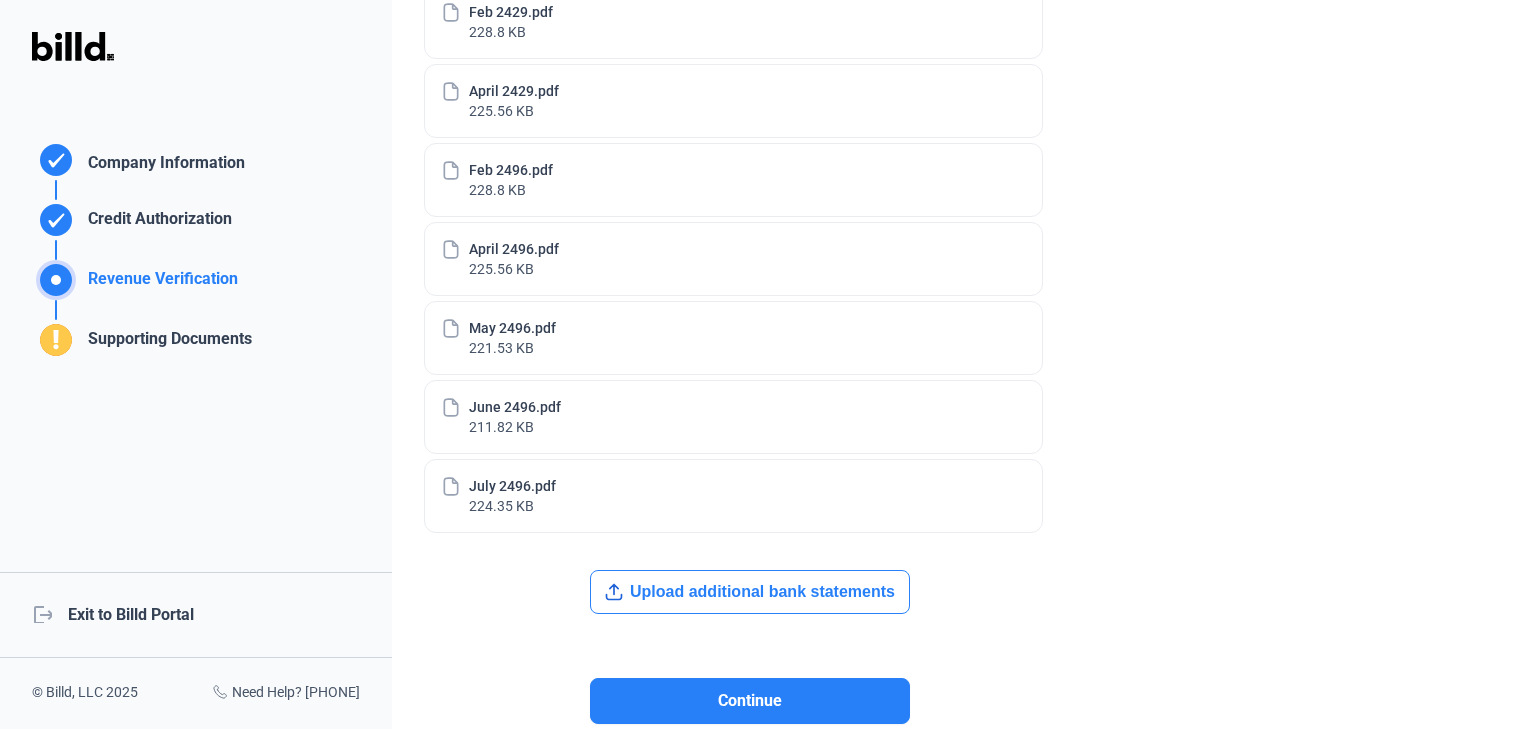 scroll, scrollTop: 634, scrollLeft: 0, axis: vertical 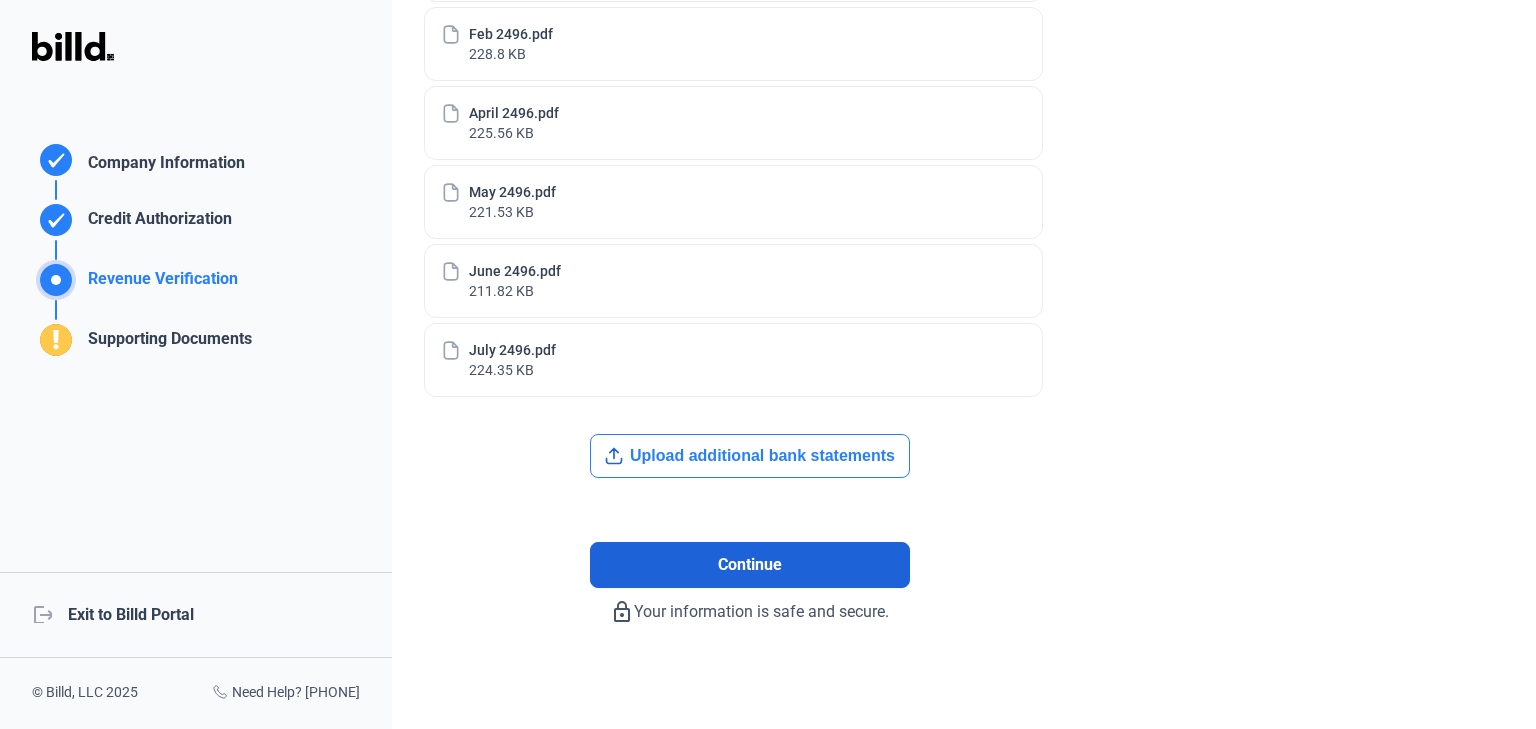click on "Continue" 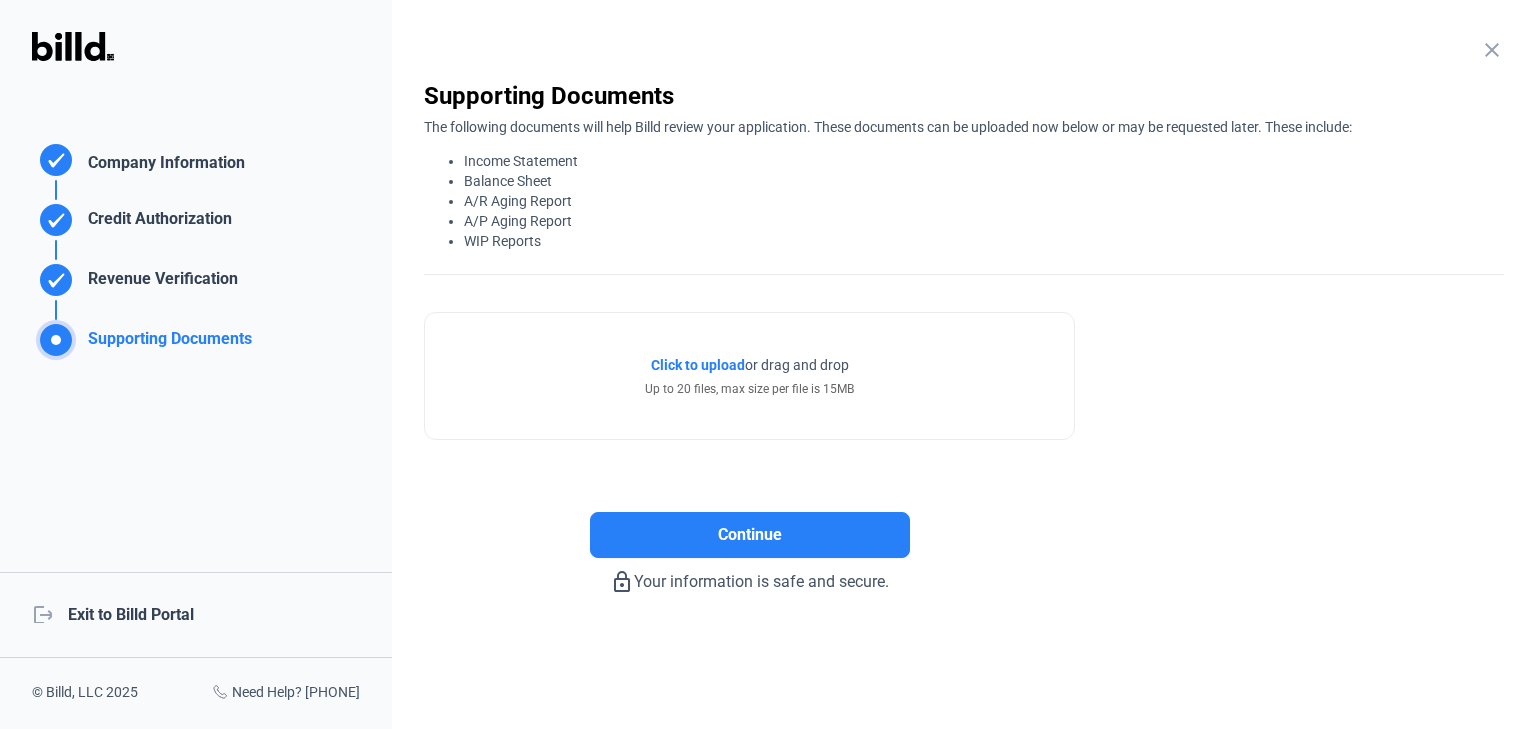 scroll, scrollTop: 0, scrollLeft: 0, axis: both 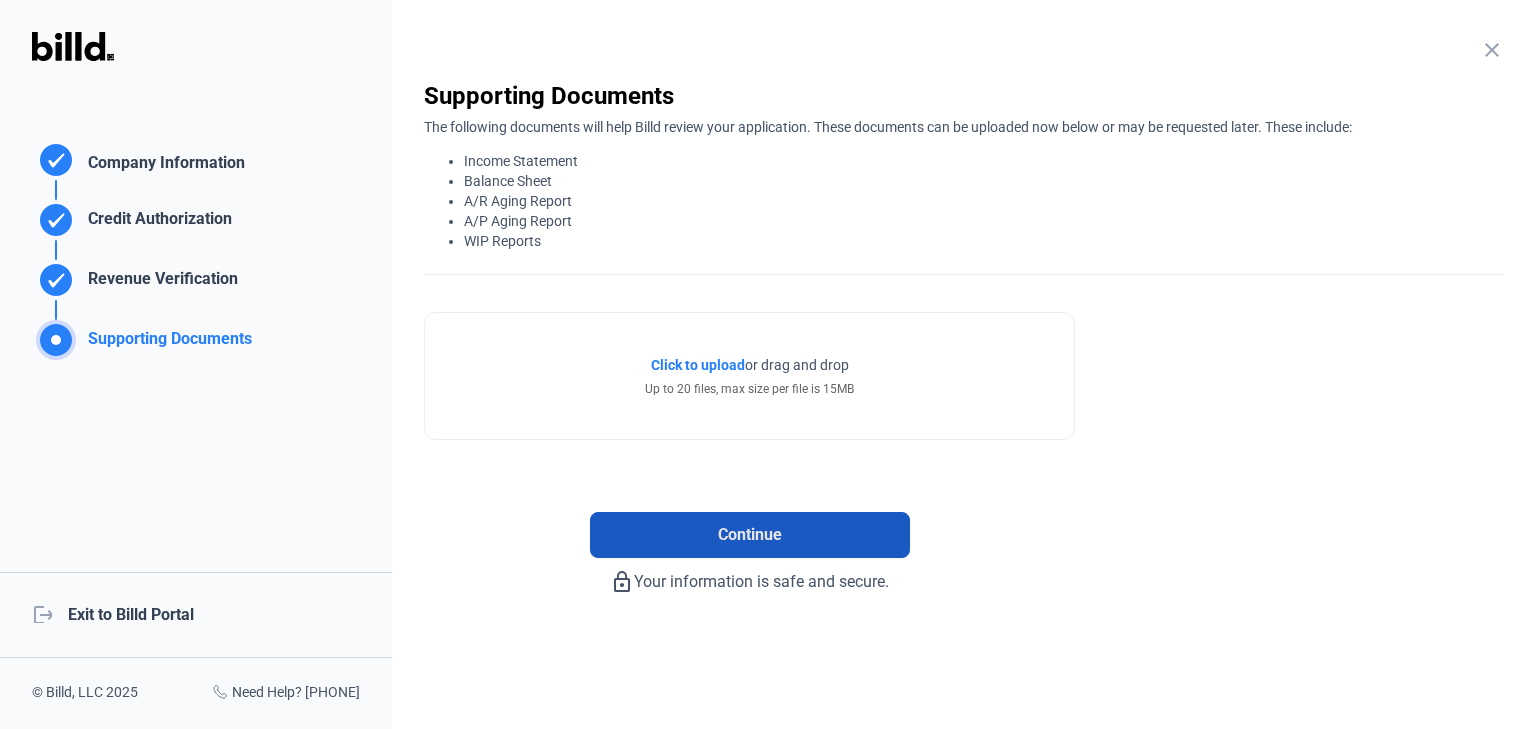 click on "Continue" 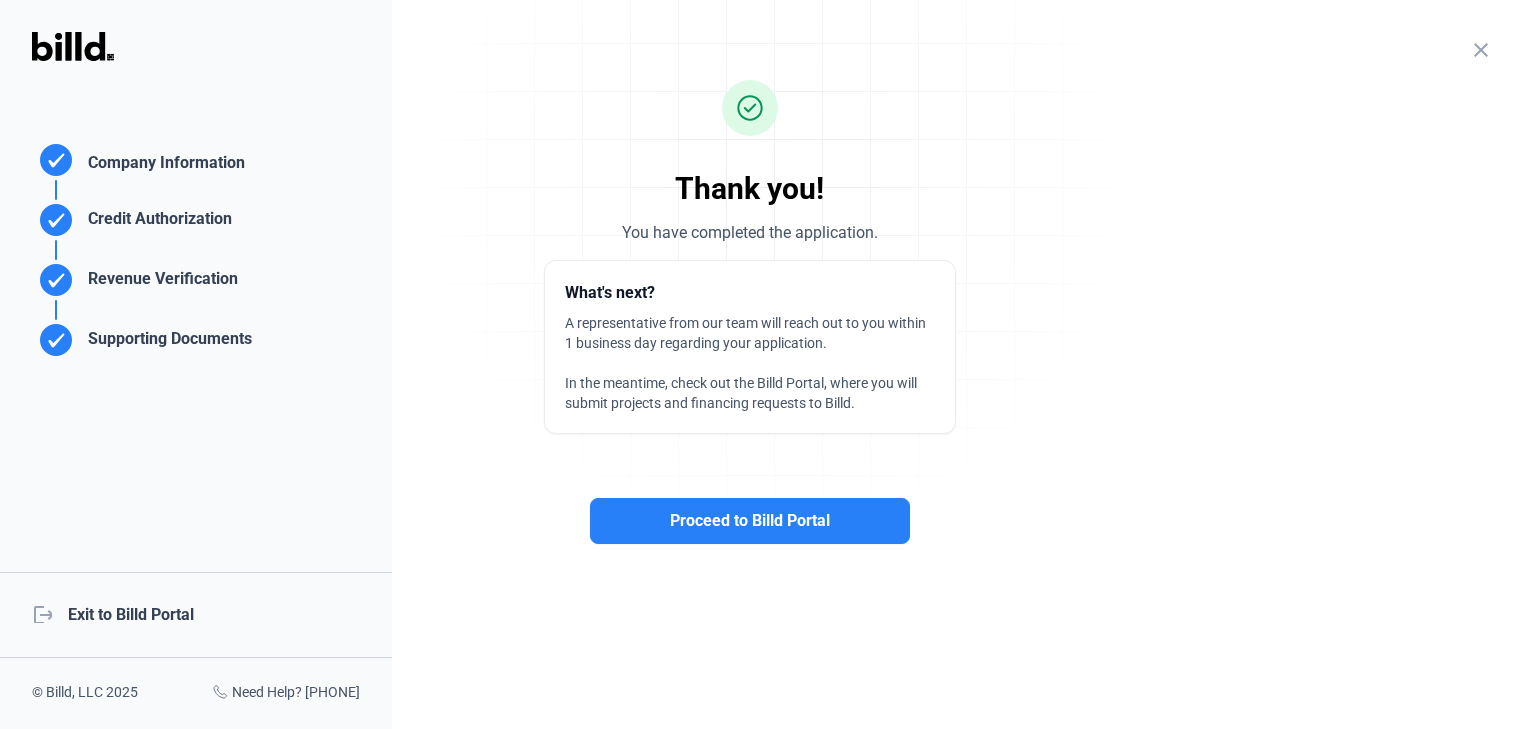 click on "Proceed to Billd Portal" 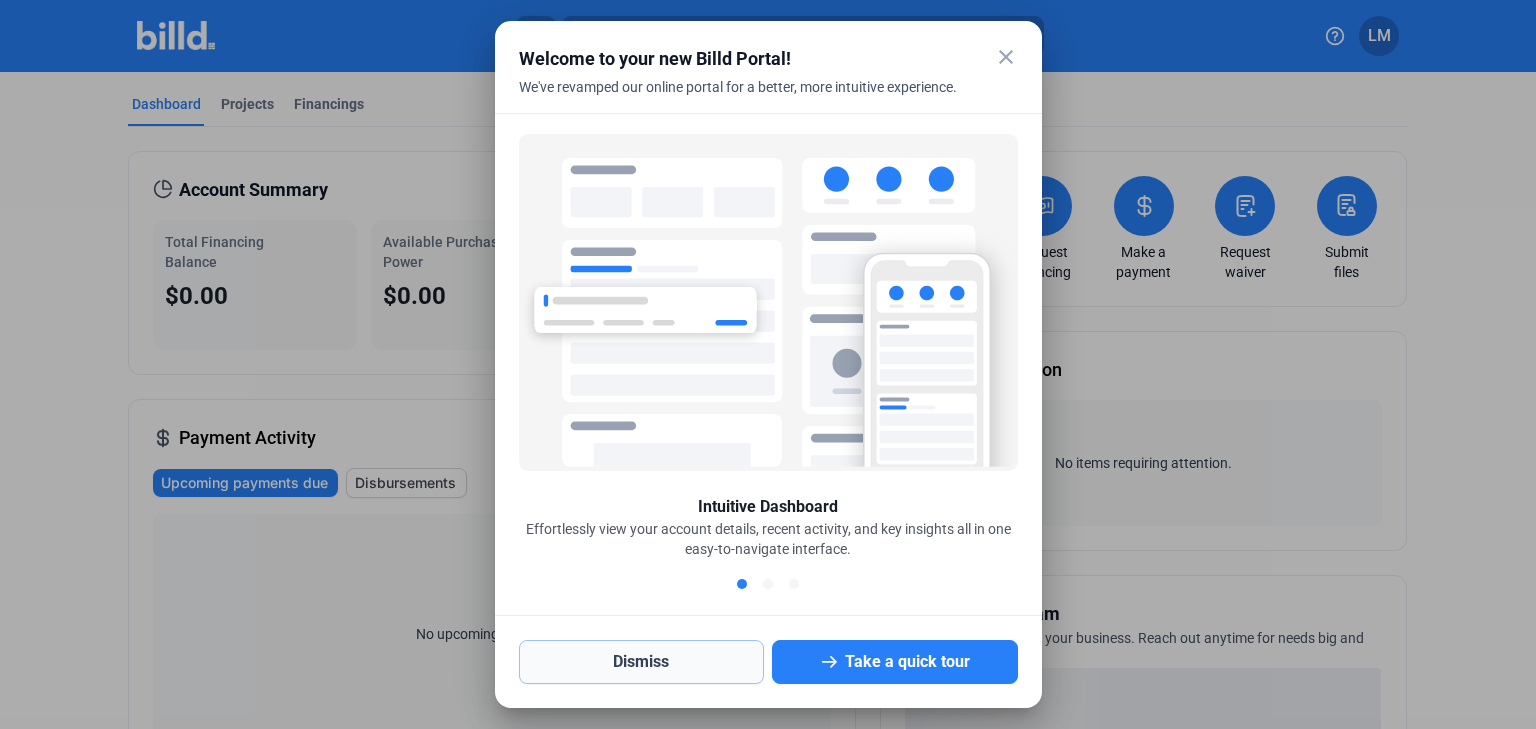 click on "Dismiss" at bounding box center [642, 662] 